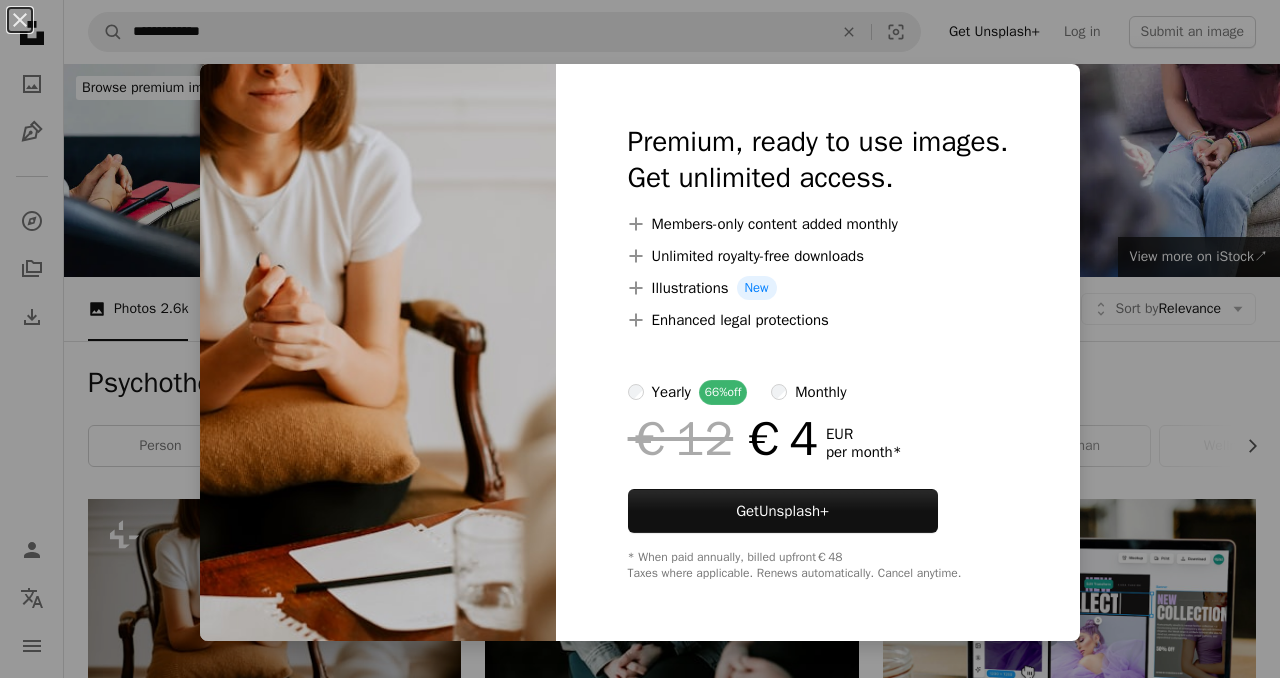 scroll, scrollTop: 300, scrollLeft: 0, axis: vertical 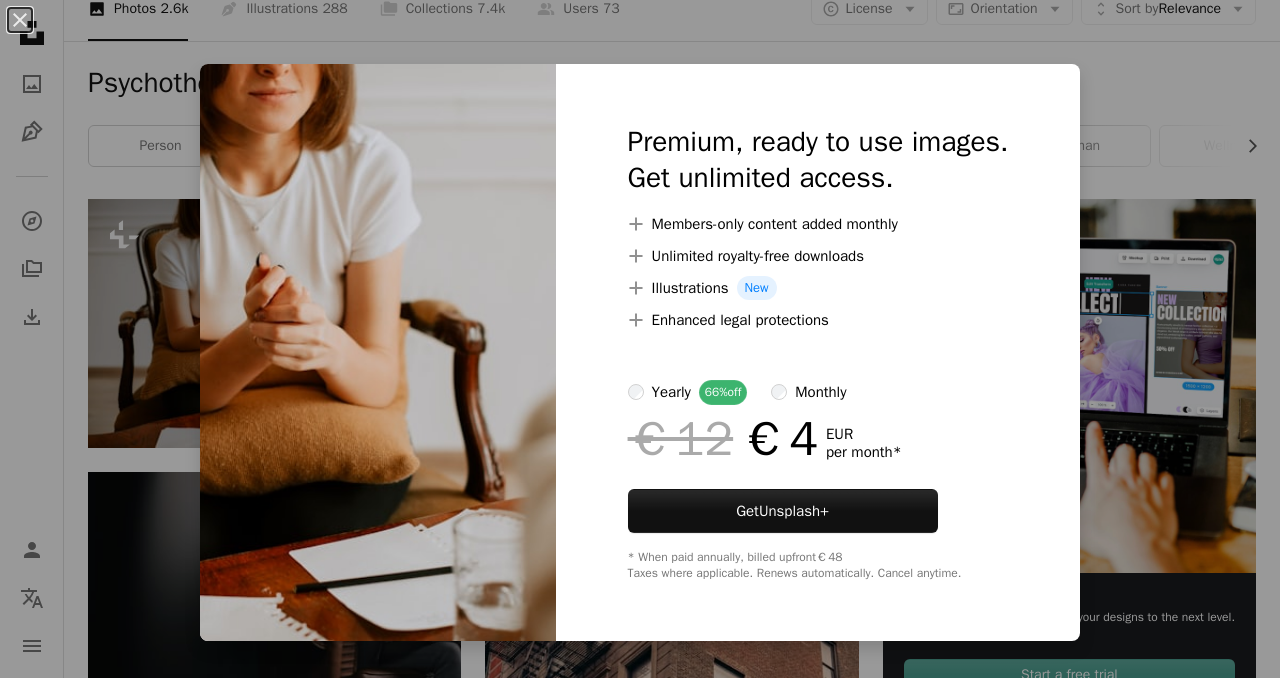 click on "An X shape Premium, ready to use images. Get unlimited access. A plus sign Members-only content added monthly A plus sign Unlimited royalty-free downloads A plus sign Illustrations  New A plus sign Enhanced legal protections yearly 66%  off monthly €12   €4 EUR per month * Get  Unsplash+ * When paid annually, billed upfront  €48 Taxes where applicable. Renews automatically. Cancel anytime." at bounding box center [640, 339] 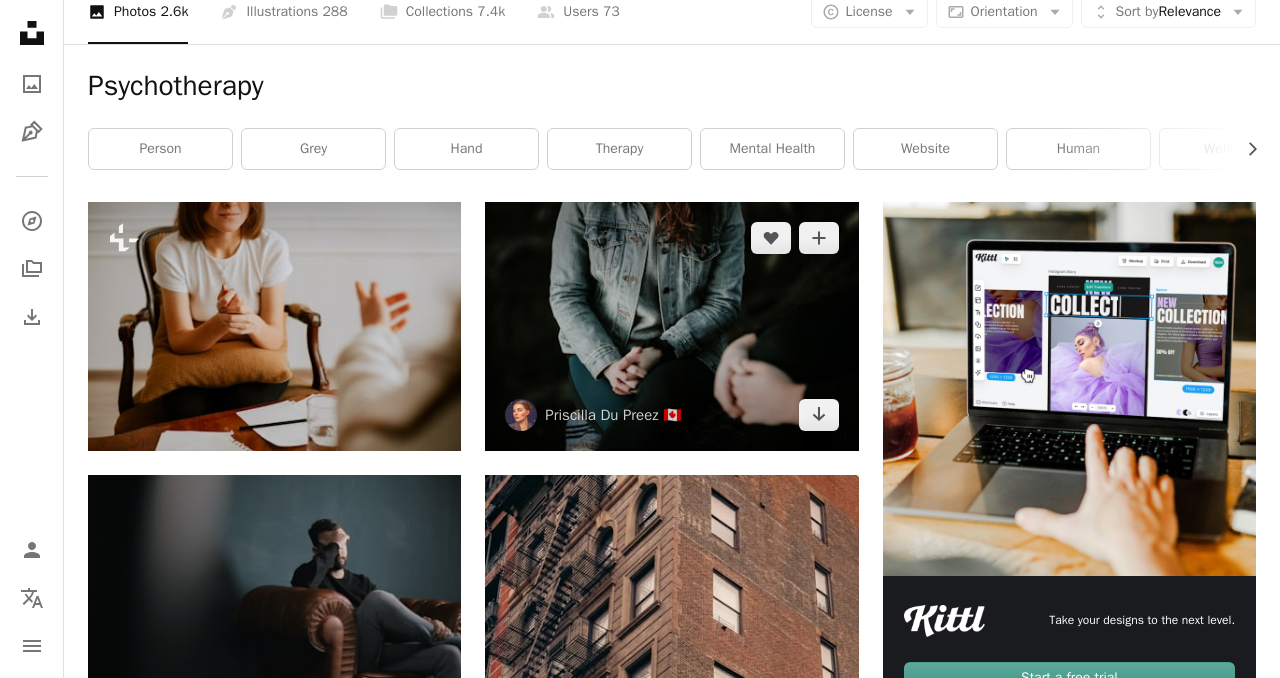 scroll, scrollTop: 0, scrollLeft: 0, axis: both 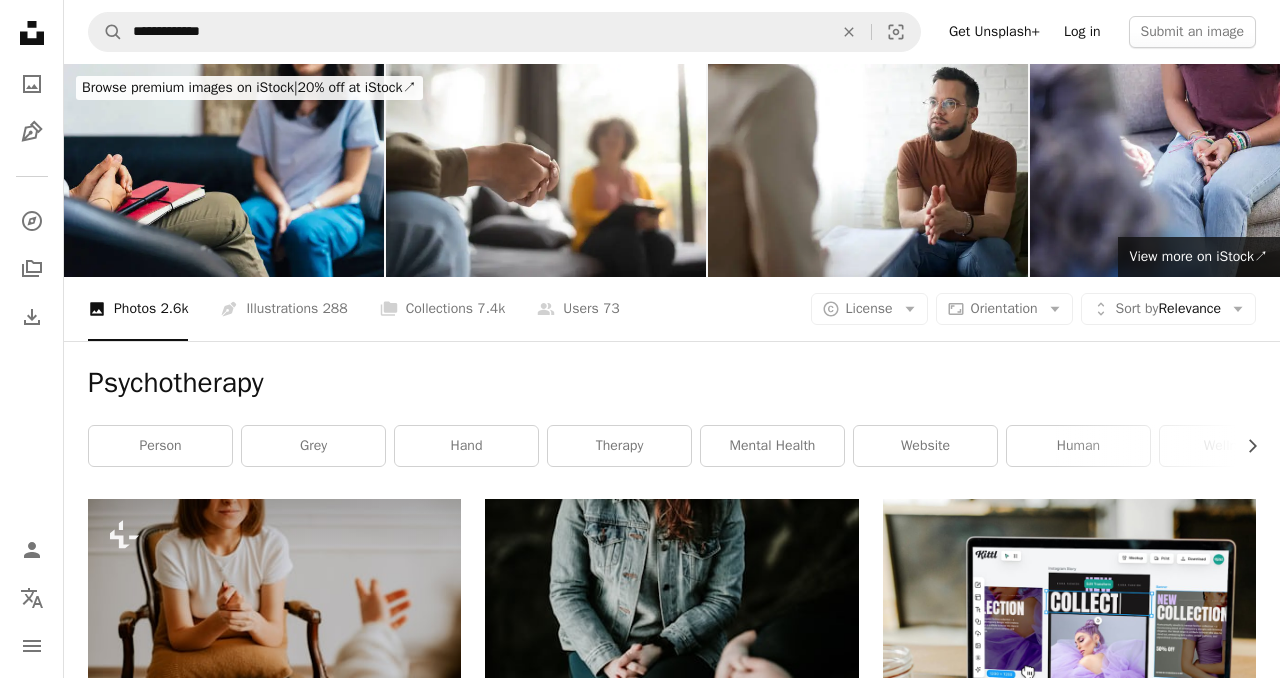 click on "Log in" at bounding box center (1082, 32) 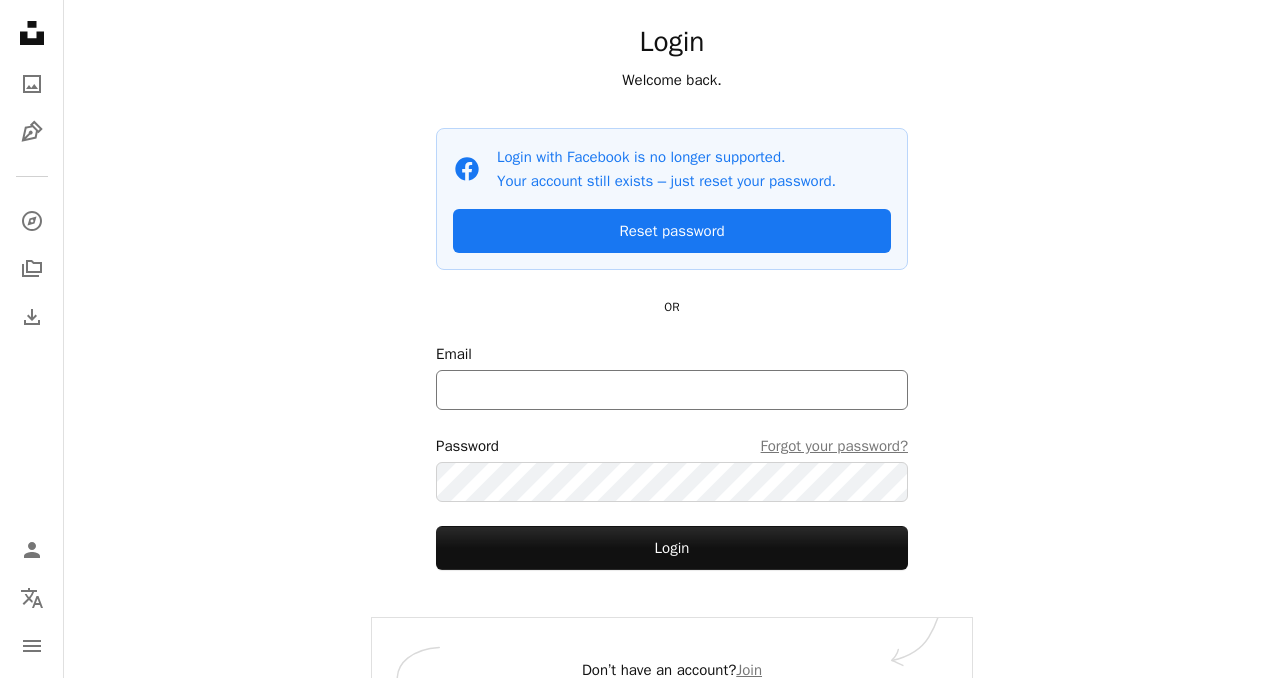 scroll, scrollTop: 132, scrollLeft: 0, axis: vertical 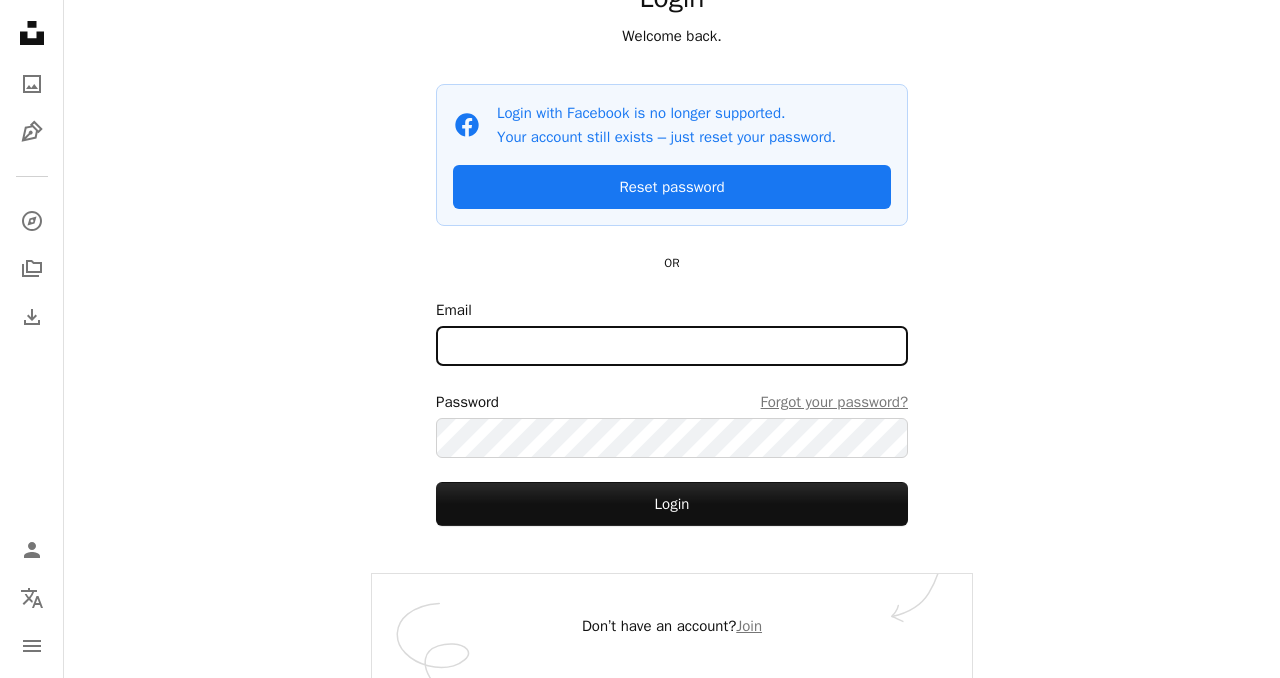 click on "Email" at bounding box center [672, 346] 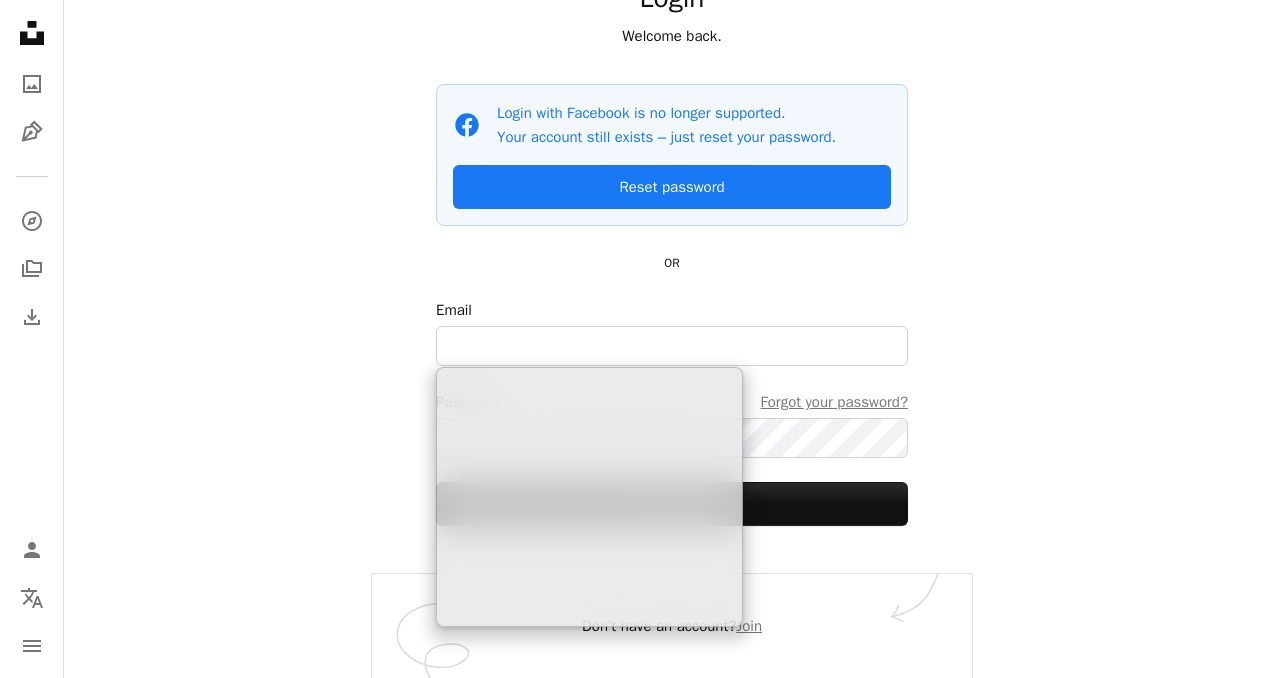 click on "Login Welcome back. Facebook icon Login with Facebook is no longer supported. Your account still exists – just reset your password. Reset password OR Email Password Forgot your password? Login" at bounding box center (672, 253) 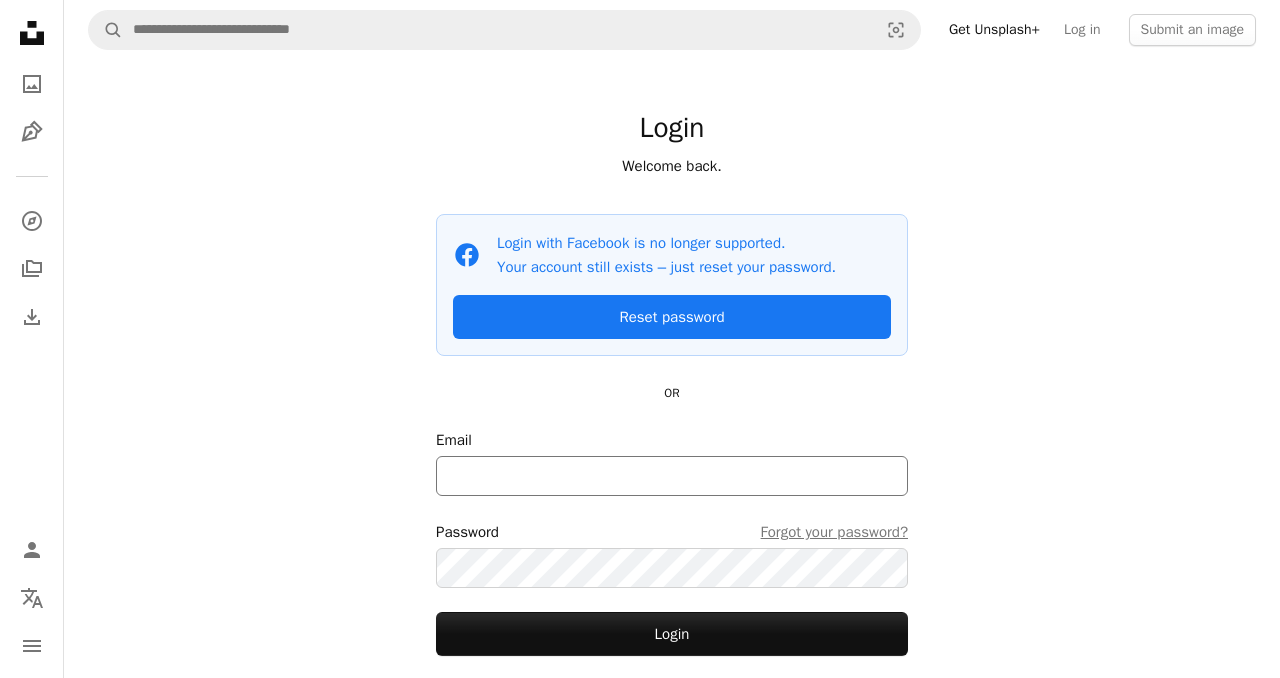scroll, scrollTop: 0, scrollLeft: 0, axis: both 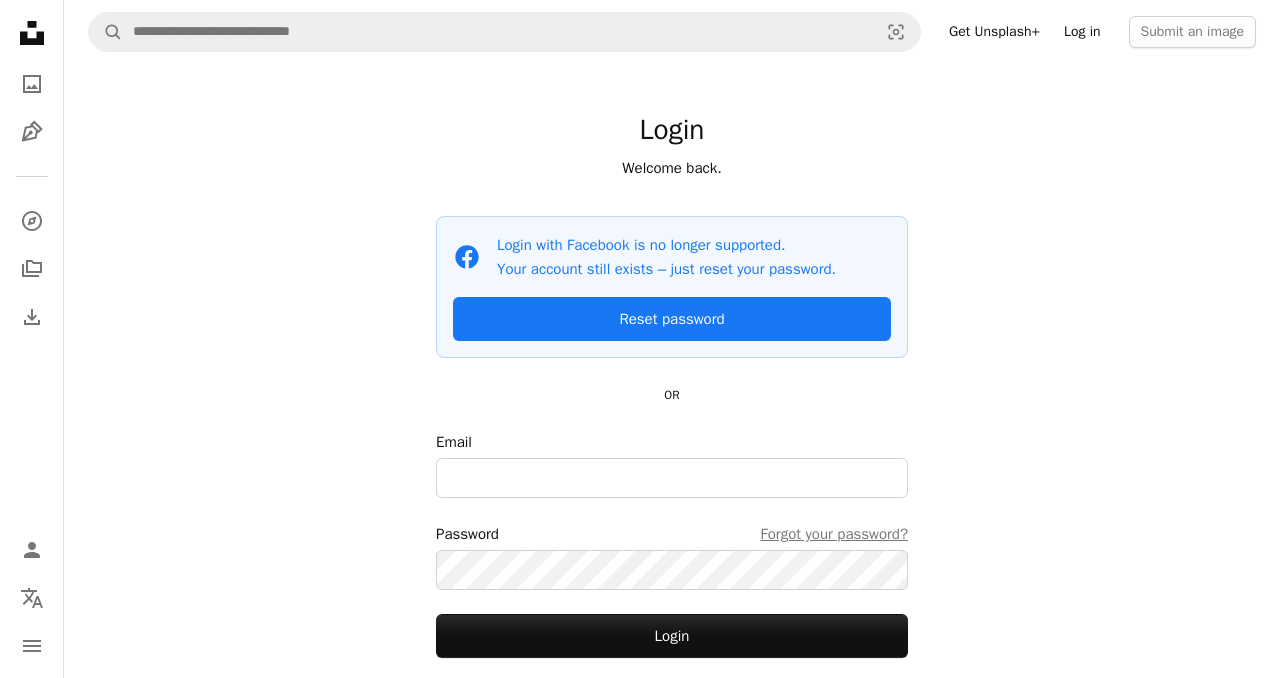click on "Log in" at bounding box center [1082, 32] 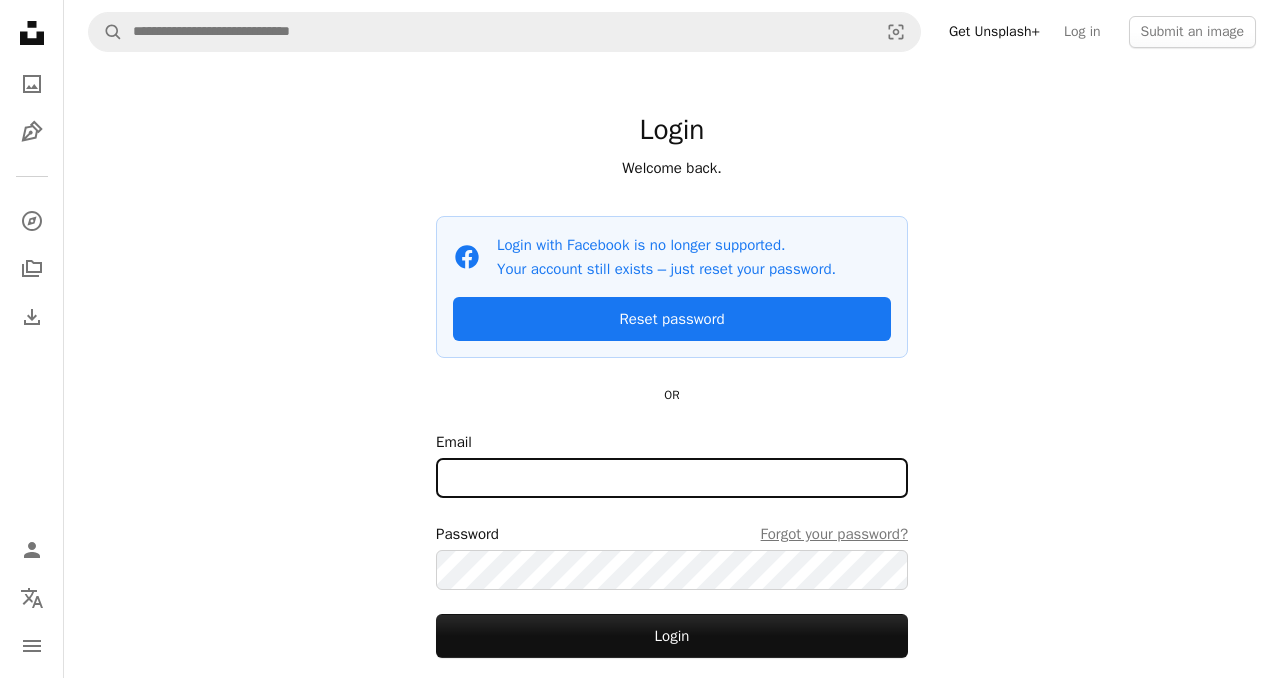 click on "Email" at bounding box center [672, 478] 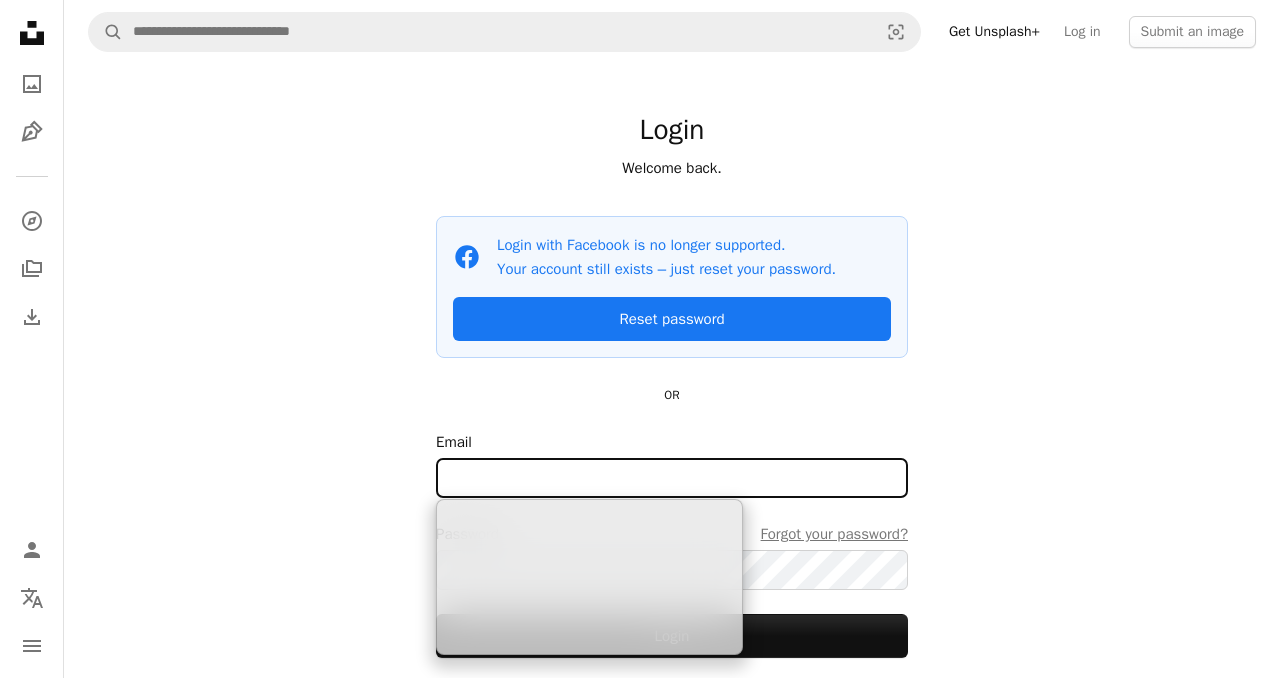 type on "**********" 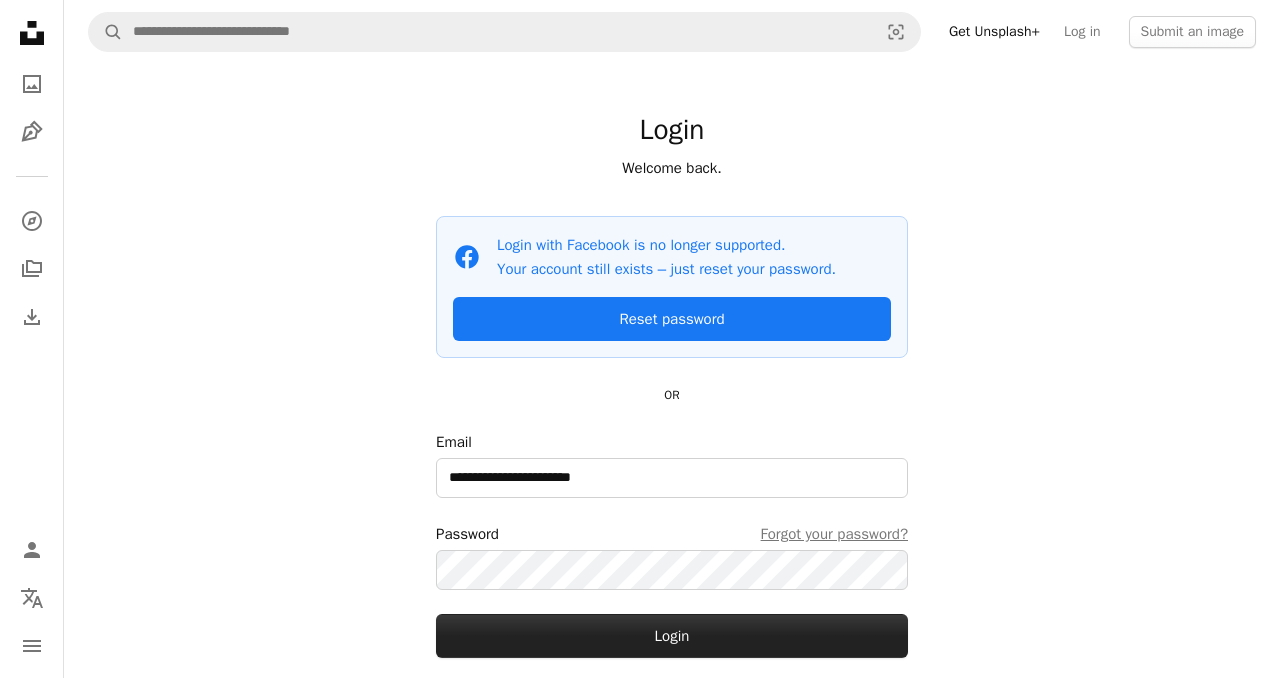click on "Login" at bounding box center [672, 636] 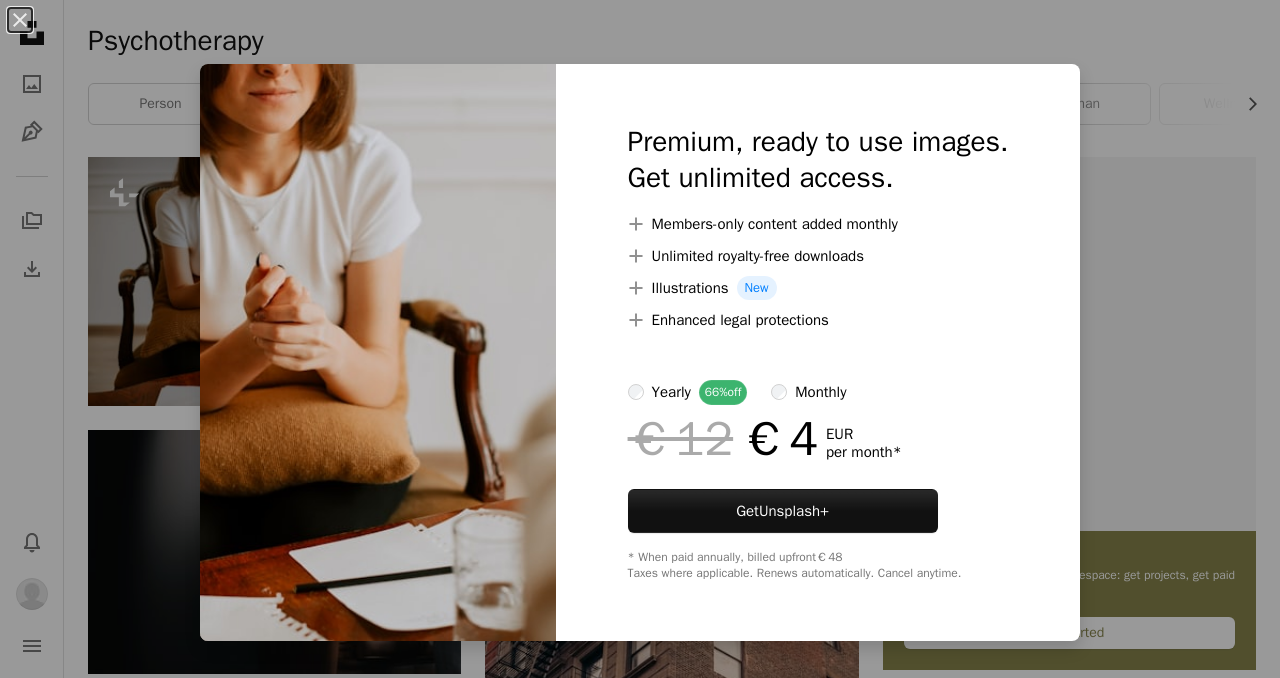 scroll, scrollTop: 380, scrollLeft: 0, axis: vertical 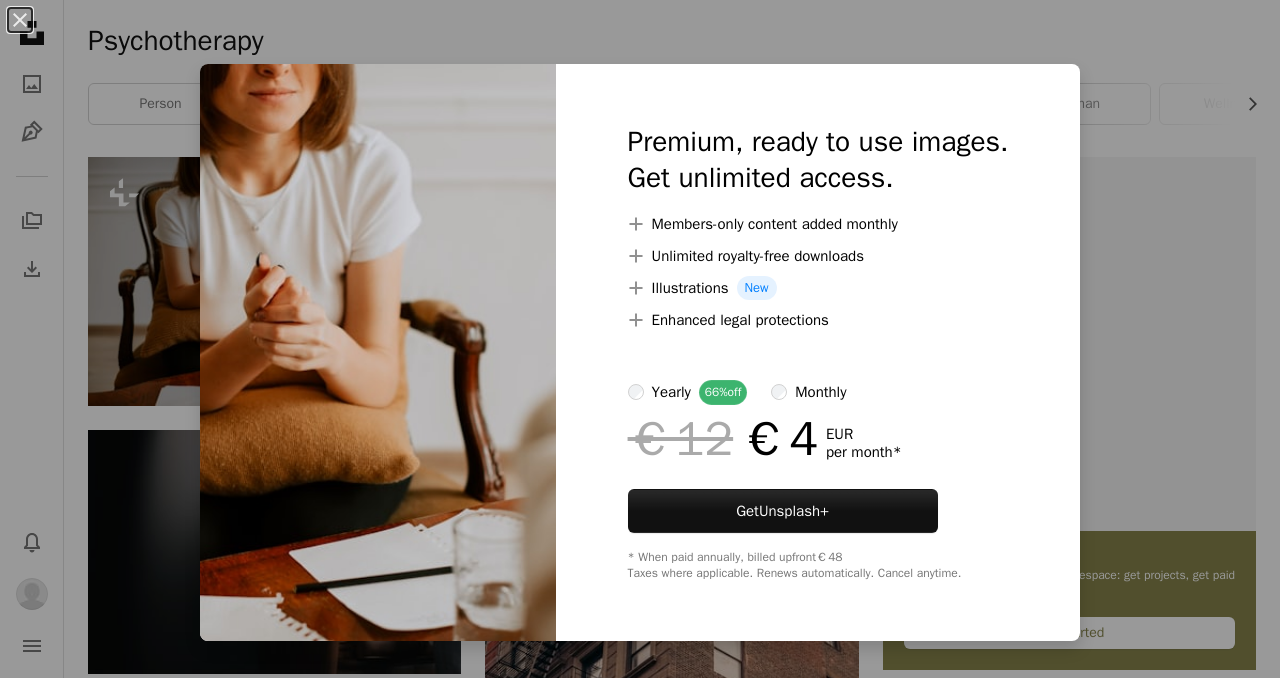 click on "An X shape Premium, ready to use images. Get unlimited access. A plus sign Members-only content added monthly A plus sign Unlimited royalty-free downloads A plus sign Illustrations  New A plus sign Enhanced legal protections yearly 66%  off monthly €12   €4 EUR per month * Get  Unsplash+ * When paid annually, billed upfront  €48 Taxes where applicable. Renews automatically. Cancel anytime." at bounding box center [640, 339] 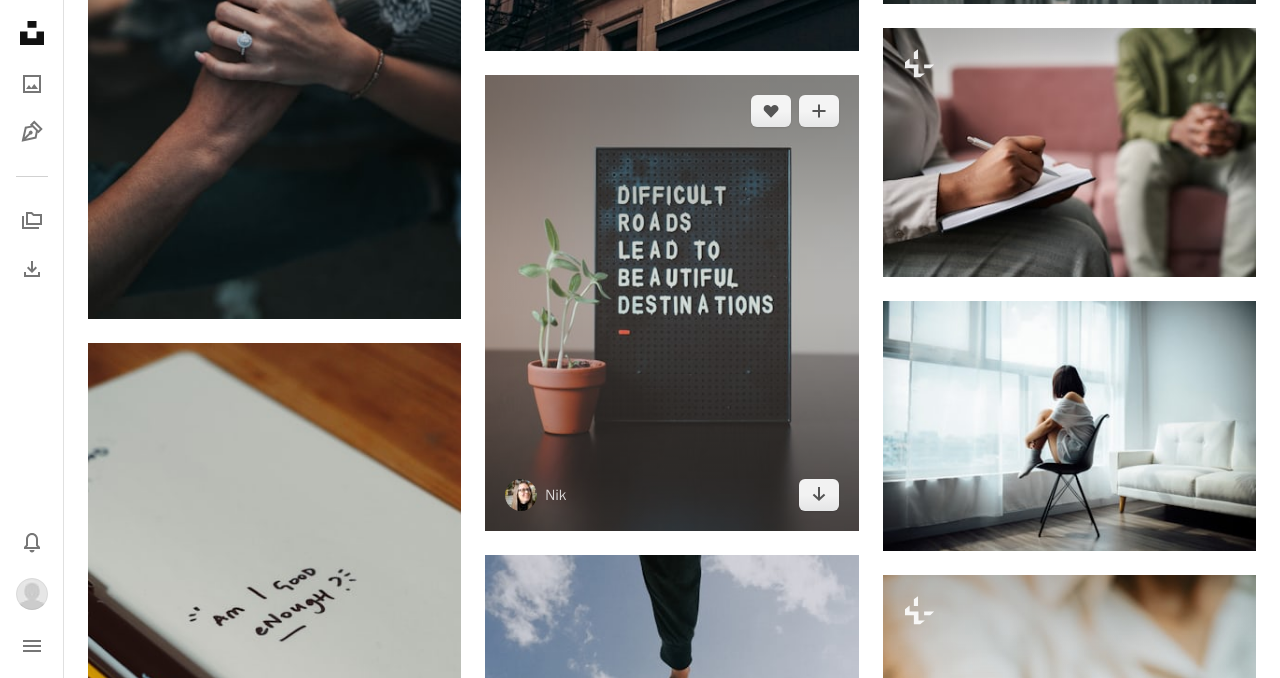 scroll, scrollTop: 1522, scrollLeft: 0, axis: vertical 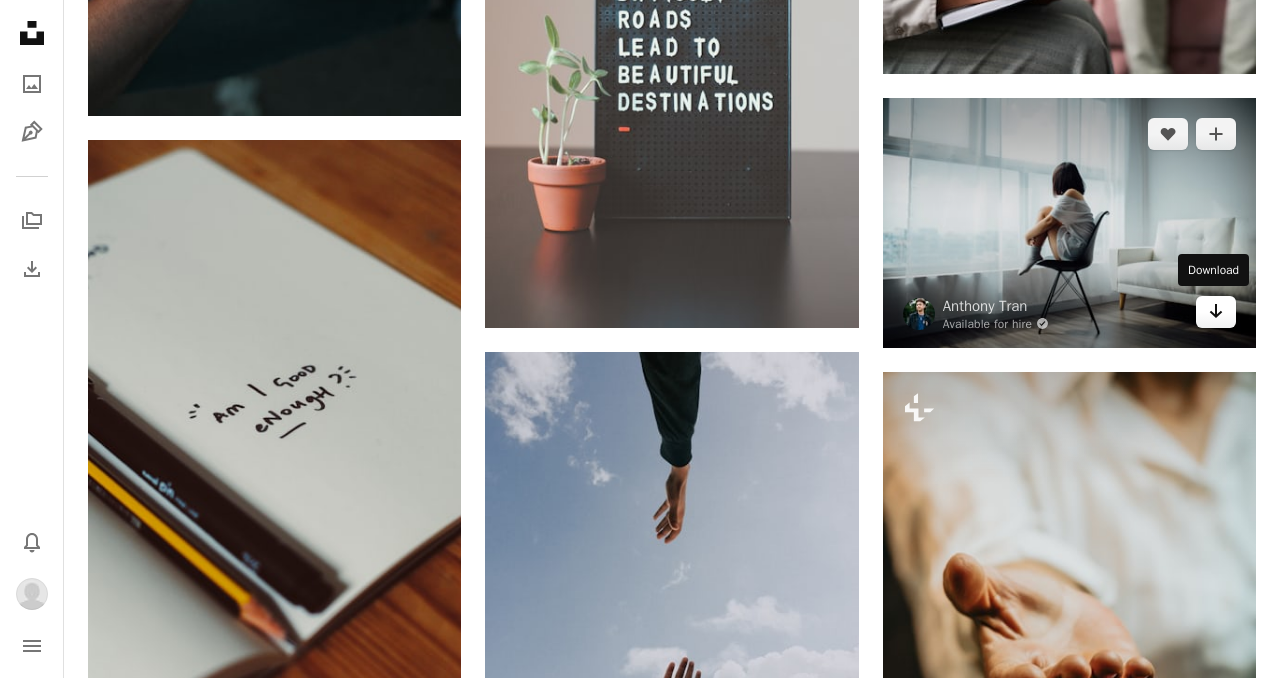 click on "Arrow pointing down" at bounding box center [1216, 312] 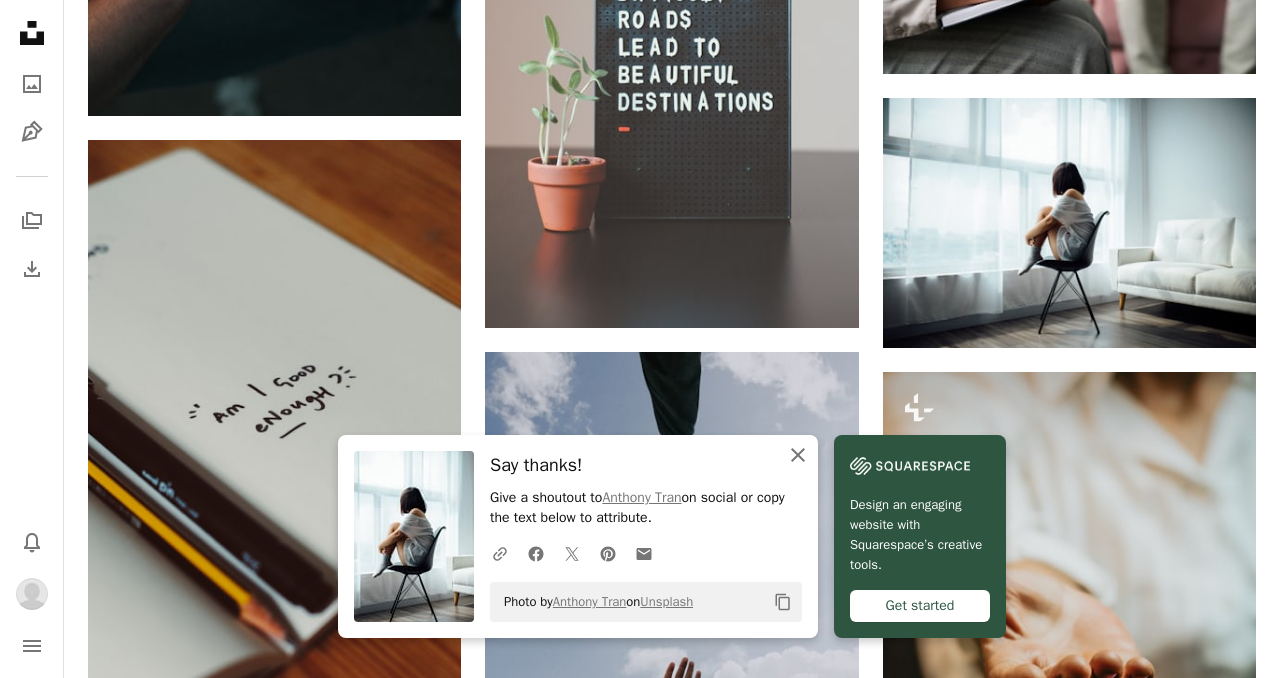 click on "An X shape" 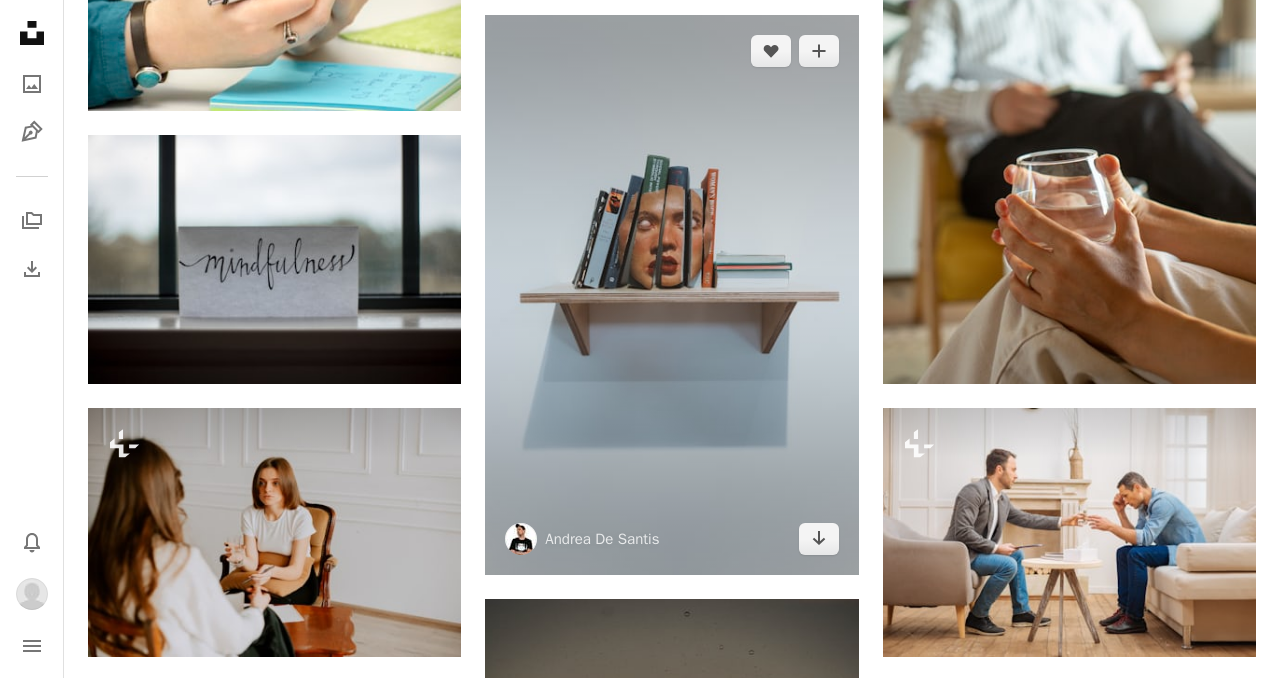 scroll, scrollTop: 2761, scrollLeft: 0, axis: vertical 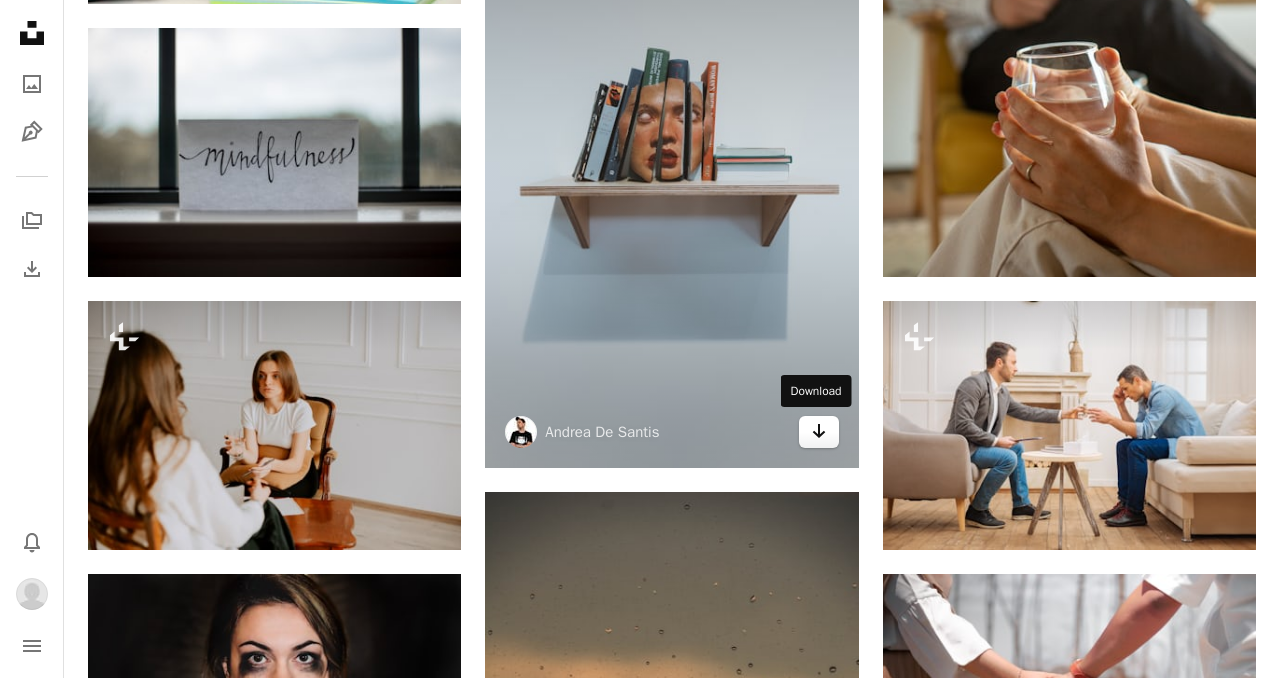 click on "Arrow pointing down" 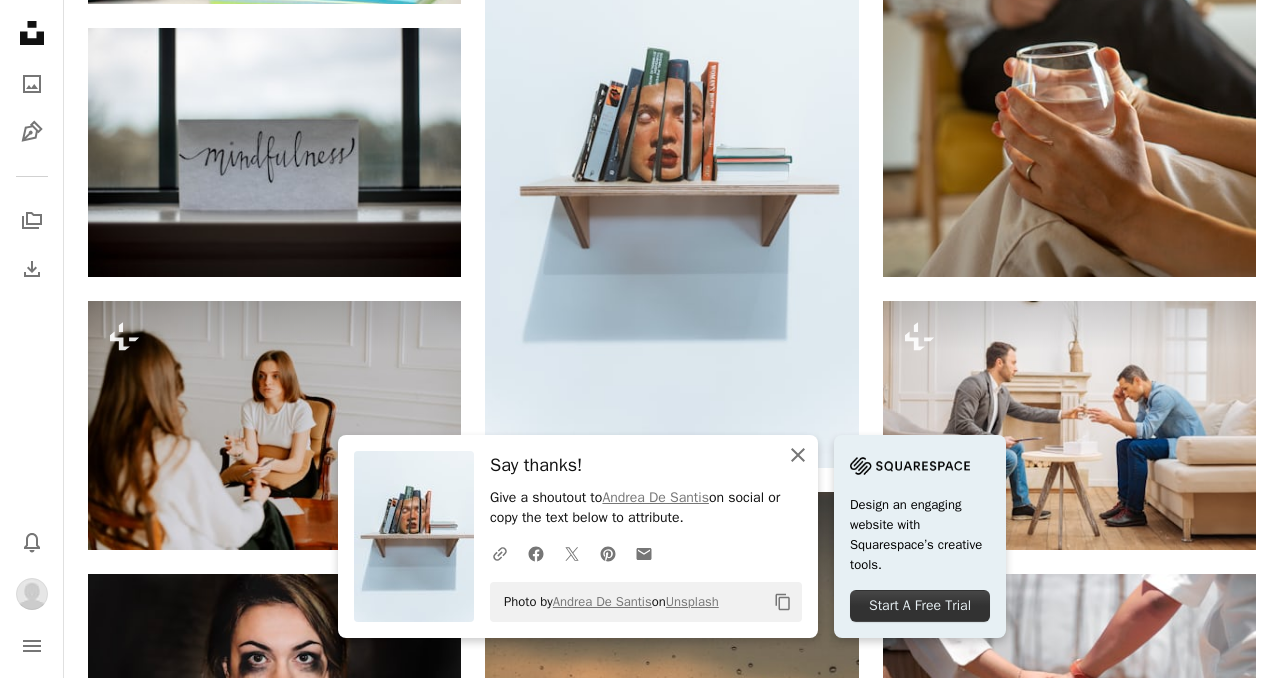 click 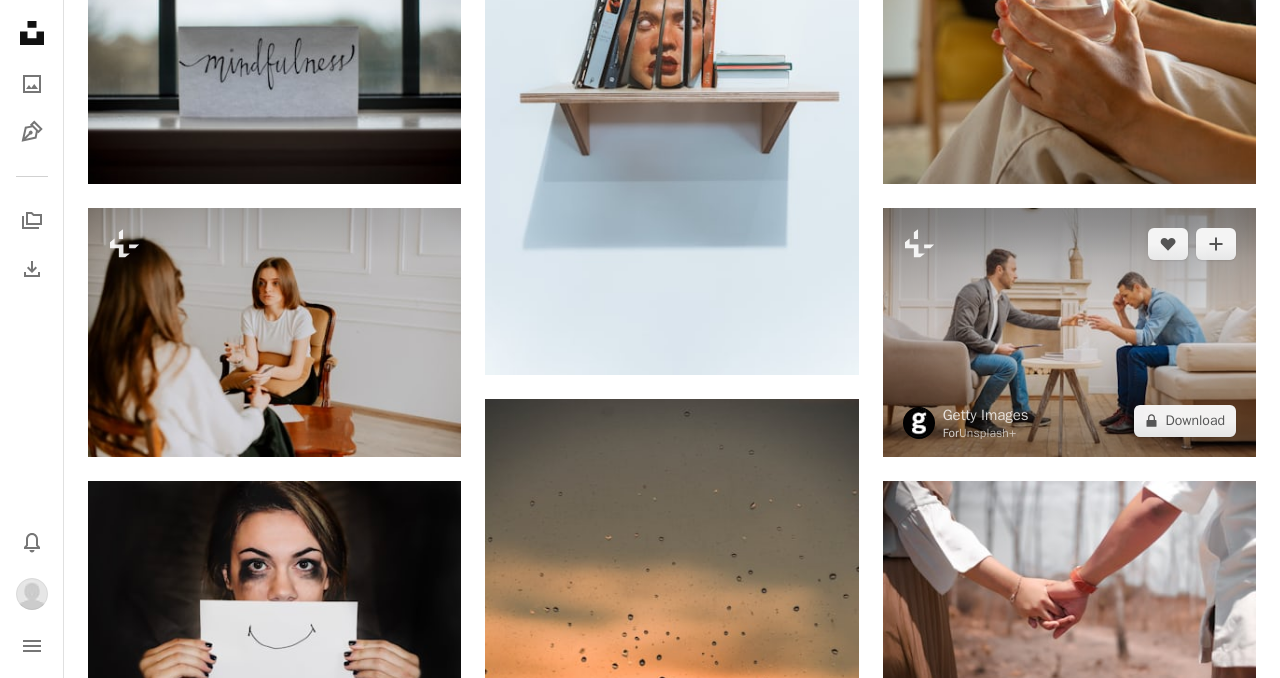 scroll, scrollTop: 2986, scrollLeft: 0, axis: vertical 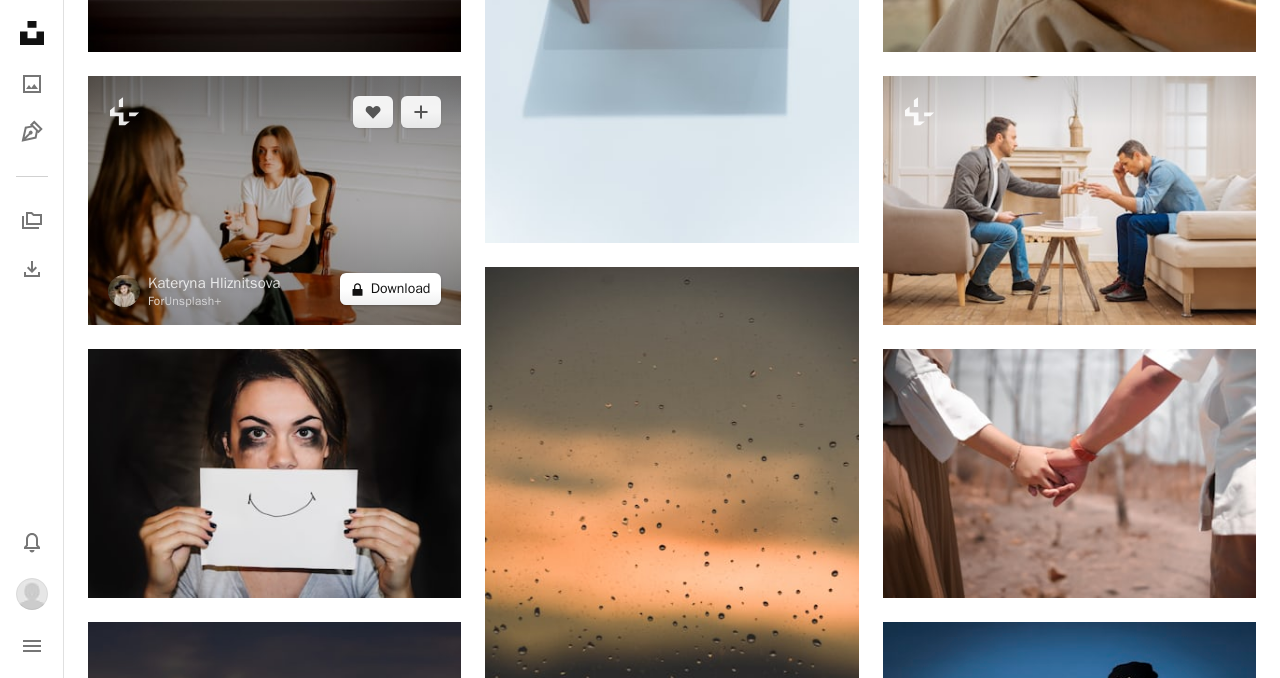 click on "A lock Download" at bounding box center (391, 289) 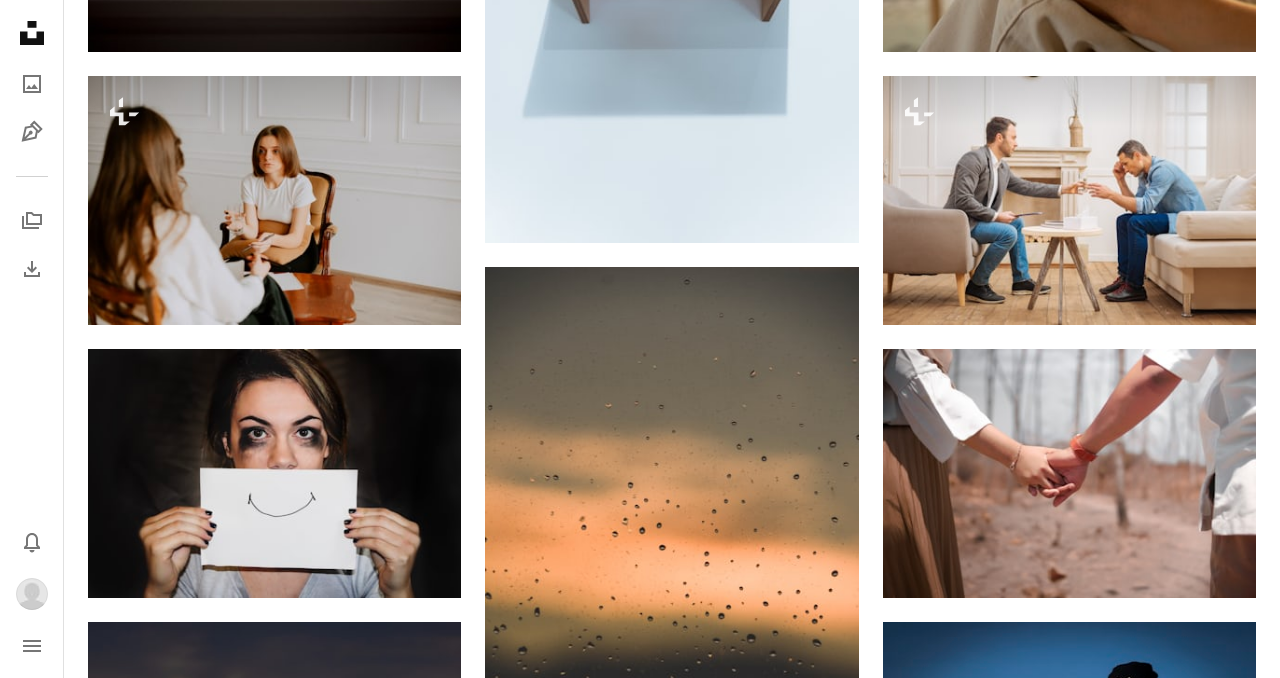click on "An X shape Premium, ready to use images. Get unlimited access. A plus sign Members-only content added monthly A plus sign Unlimited royalty-free downloads A plus sign Illustrations  New A plus sign Enhanced legal protections yearly 66%  off monthly €12   €4 EUR per month * Get  Unsplash+ * When paid annually, billed upfront  €48 Taxes where applicable. Renews automatically. Cancel anytime." at bounding box center (640, 6803) 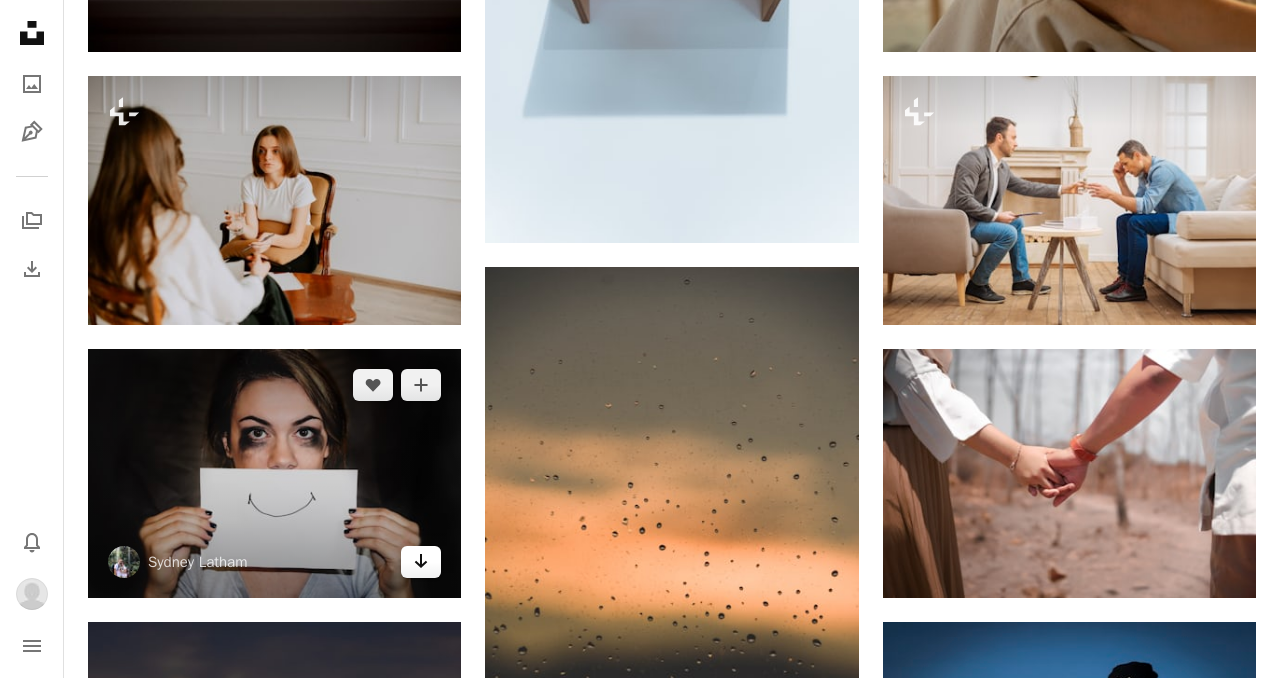 click 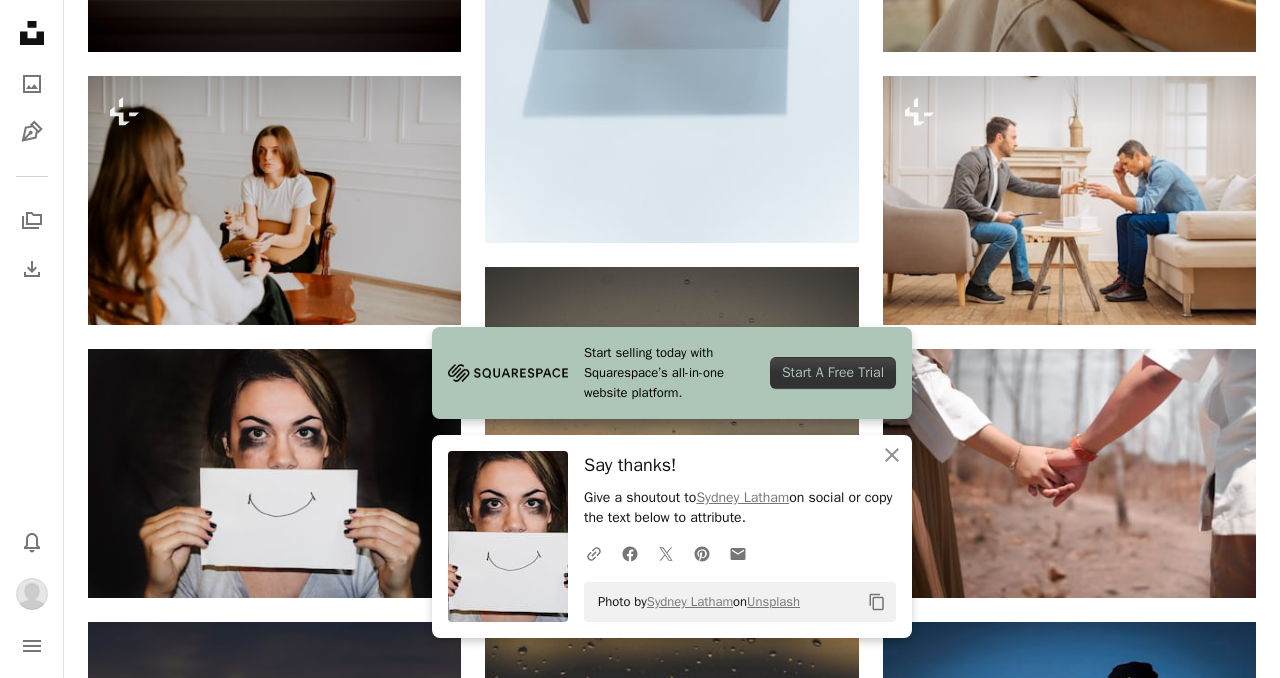 click on "A heart A plus sign [FIRST] [LAST] 🇨🇦 Arrow pointing down A heart A plus sign [FIRST] Available for hire A checkmark inside of a circle Arrow pointing down A heart A plus sign [FIRST] Arrow pointing down A heart A plus sign [FIRST] Available for hire A checkmark inside of a circle Arrow pointing down A heart A plus sign [FIRST] [LAST] Arrow pointing down A heart A plus sign [FIRST] [LAST] Arrow pointing down A heart A plus sign [FIRST] [LAST] Available for hire A checkmark inside of a circle Arrow pointing down A heart A plus sign [FIRST] Available for hire A checkmark inside of a circle Arrow pointing down Plus sign for Unsplash+ A heart A plus sign [FIRST] For Unsplash+ A lock Download A heart A plus sign [FIRST] Arrow pointing down Plus sign for Unsplash+ A heart A plus sign [FIRST] For Unsplash+ A lock Download A heart A plus sign [FIRST] Available for hire A checkmark inside of a circle Arrow pointing down A heart A plus sign [FIRST]" at bounding box center [671, 1458] 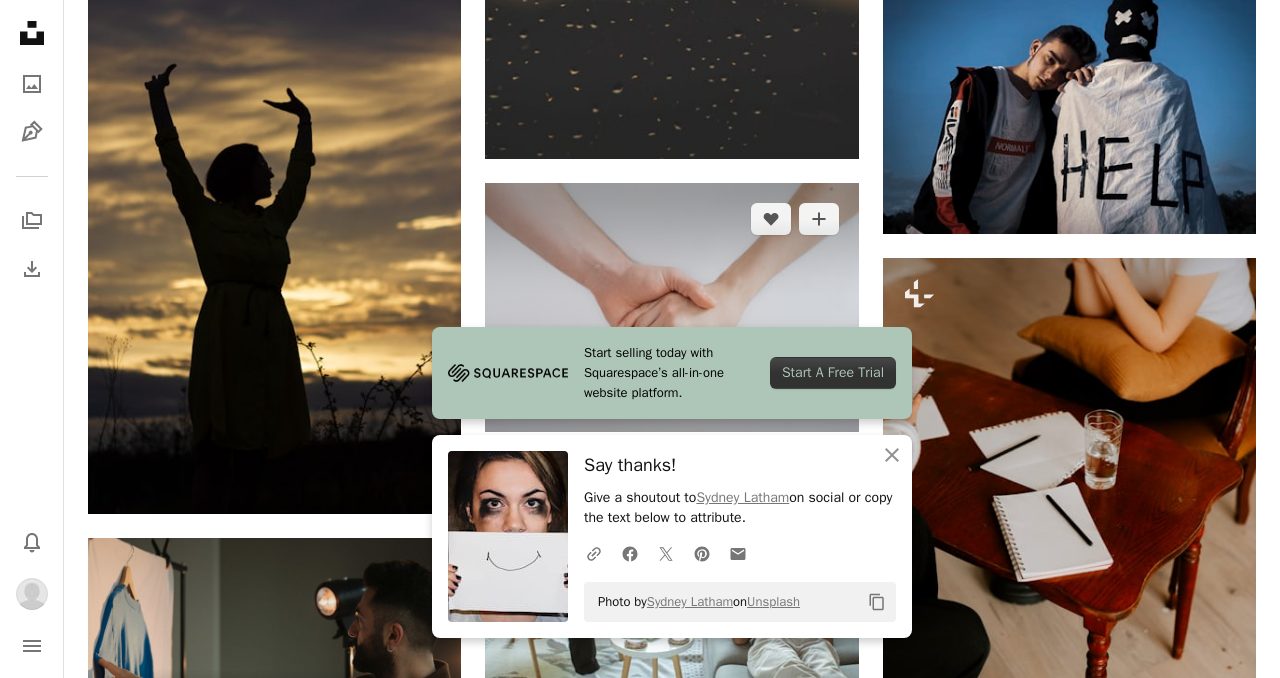 scroll, scrollTop: 3692, scrollLeft: 0, axis: vertical 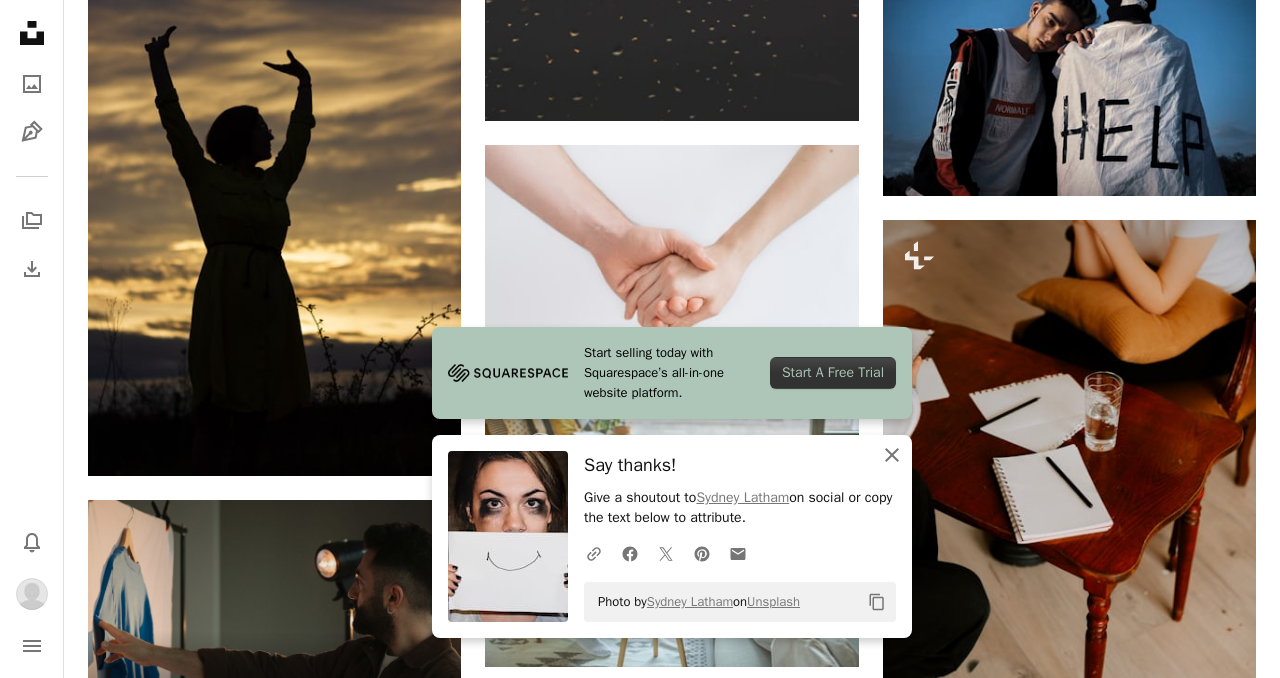 click 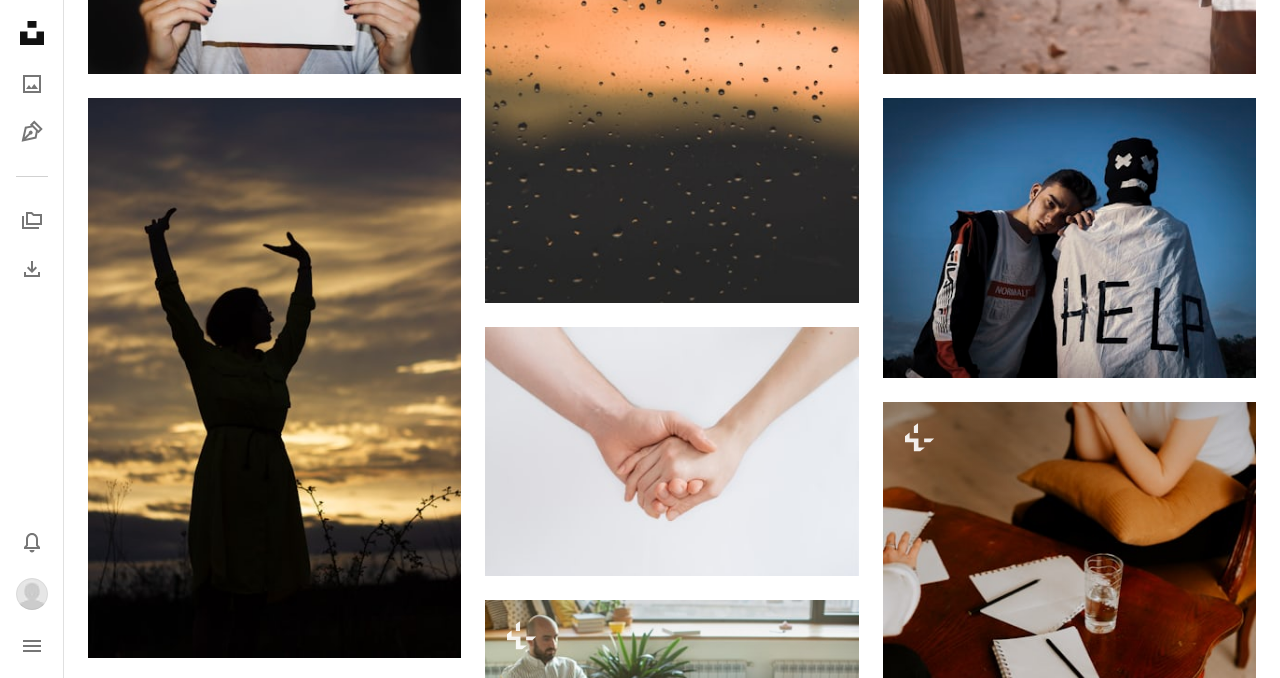 scroll, scrollTop: 3508, scrollLeft: 0, axis: vertical 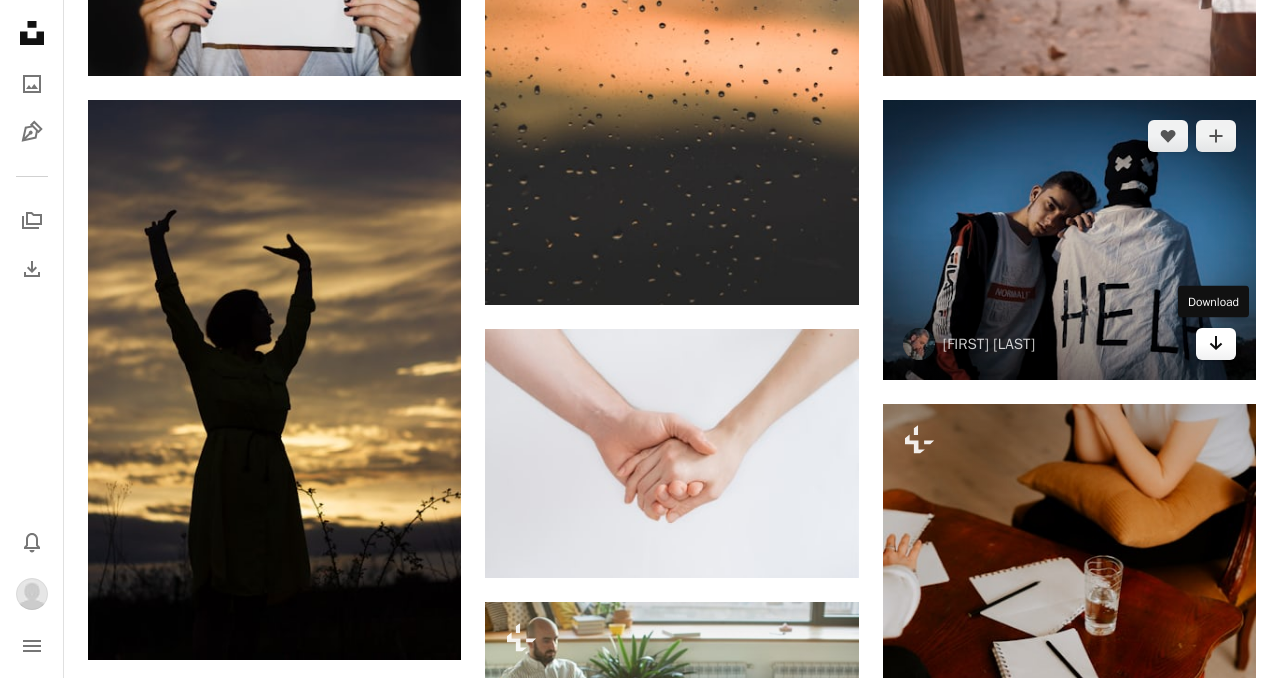 click 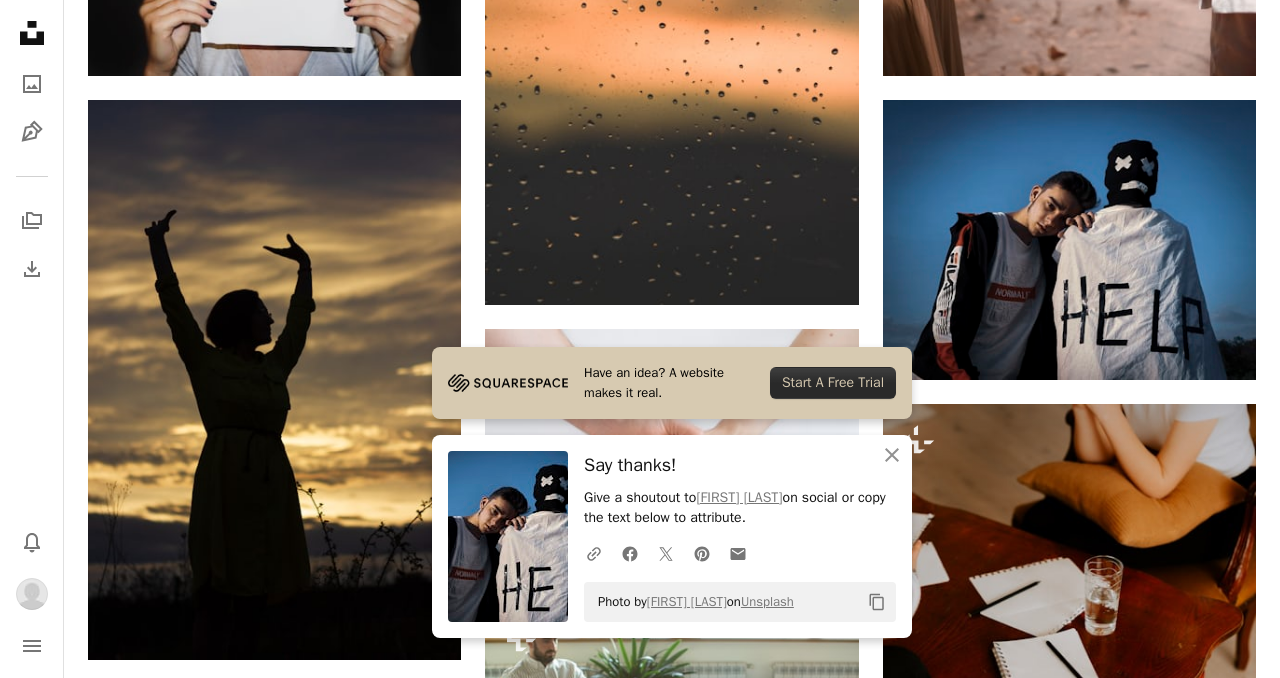 click on "Plus sign for Unsplash+ A heart A plus sign [FIRST] [LAST] For Unsplash+ A lock Download A heart A plus sign [FIRST] [LAST] Available for hire A checkmark inside of a circle Arrow pointing down A heart A plus sign [FIRST] Arrow pointing down A heart A plus sign [FIRST] [LAST] Arrow pointing down A heart A plus sign [FIRST] [LAST] Arrow pointing down A heart A plus sign [FIRST] [LAST] Available for hire A checkmark inside of a circle Arrow pointing down Plus sign for Unsplash+ A heart A plus sign [FIRST] [LAST] For Unsplash+ A lock Download A heart A plus sign [FIRST] Arrow pointing down A heart A plus sign [FIRST] [LAST] Available for hire A checkmark inside of a circle Arrow pointing down –– ––– ––– –– ––– – –– ––– ––– –––– – – –– ––– – – ––– –– –– –––– –– Learn More A heart A plus sign" at bounding box center [672, 1485] 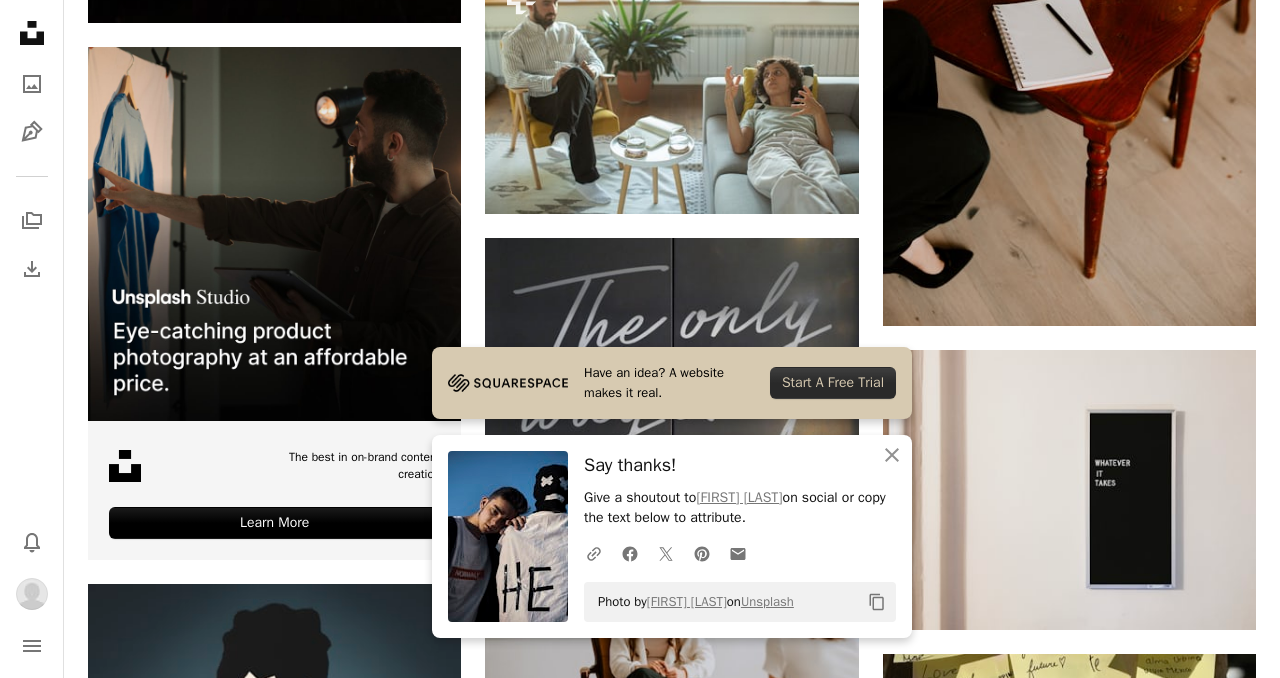 scroll, scrollTop: 4177, scrollLeft: 0, axis: vertical 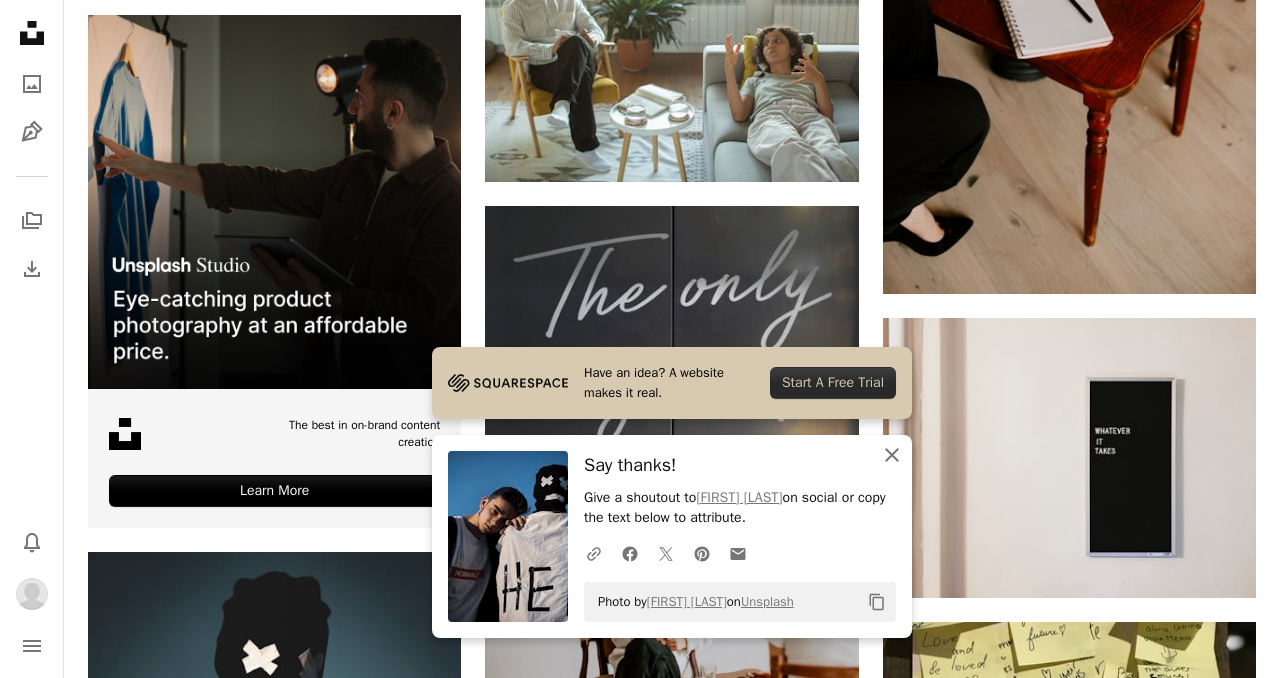 click on "An X shape" 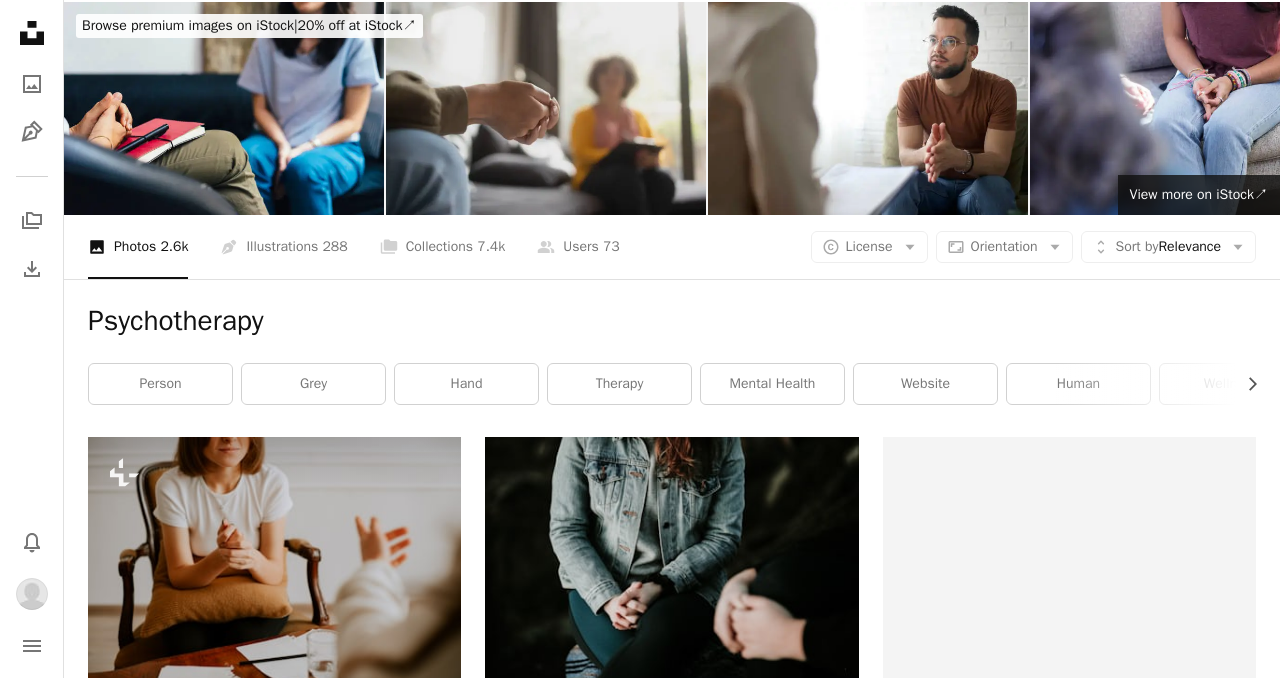 scroll, scrollTop: 45, scrollLeft: 0, axis: vertical 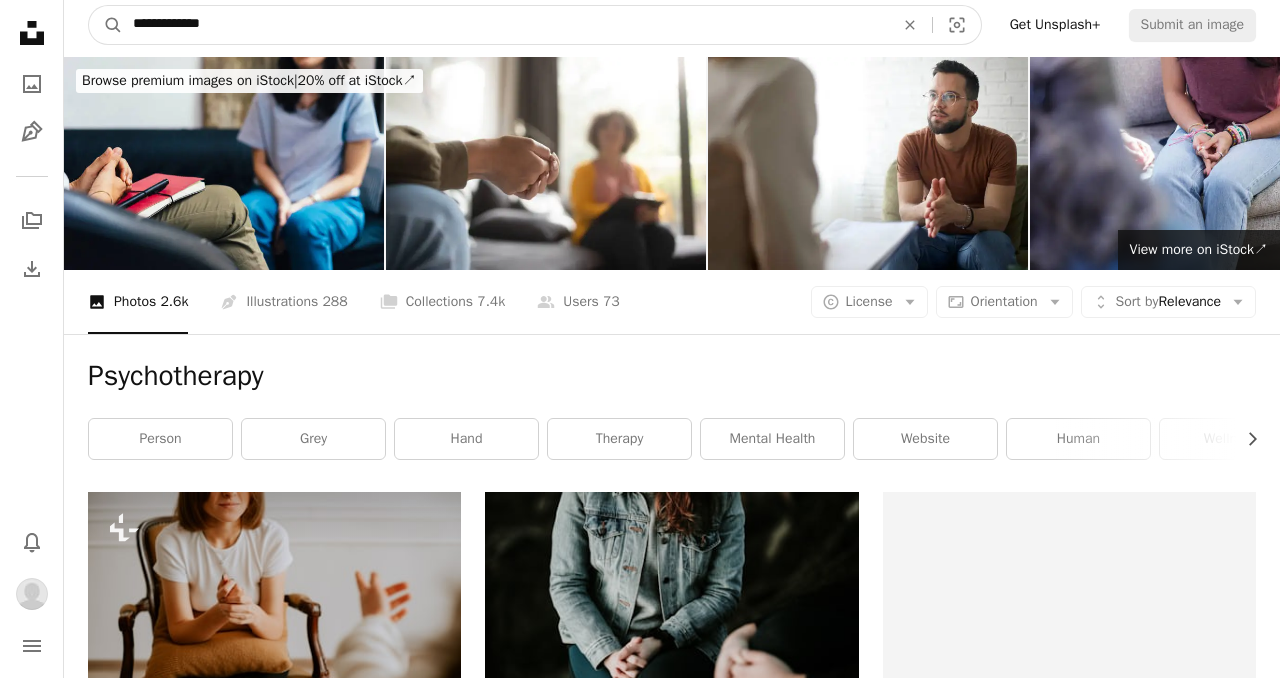 click on "**********" at bounding box center [505, 25] 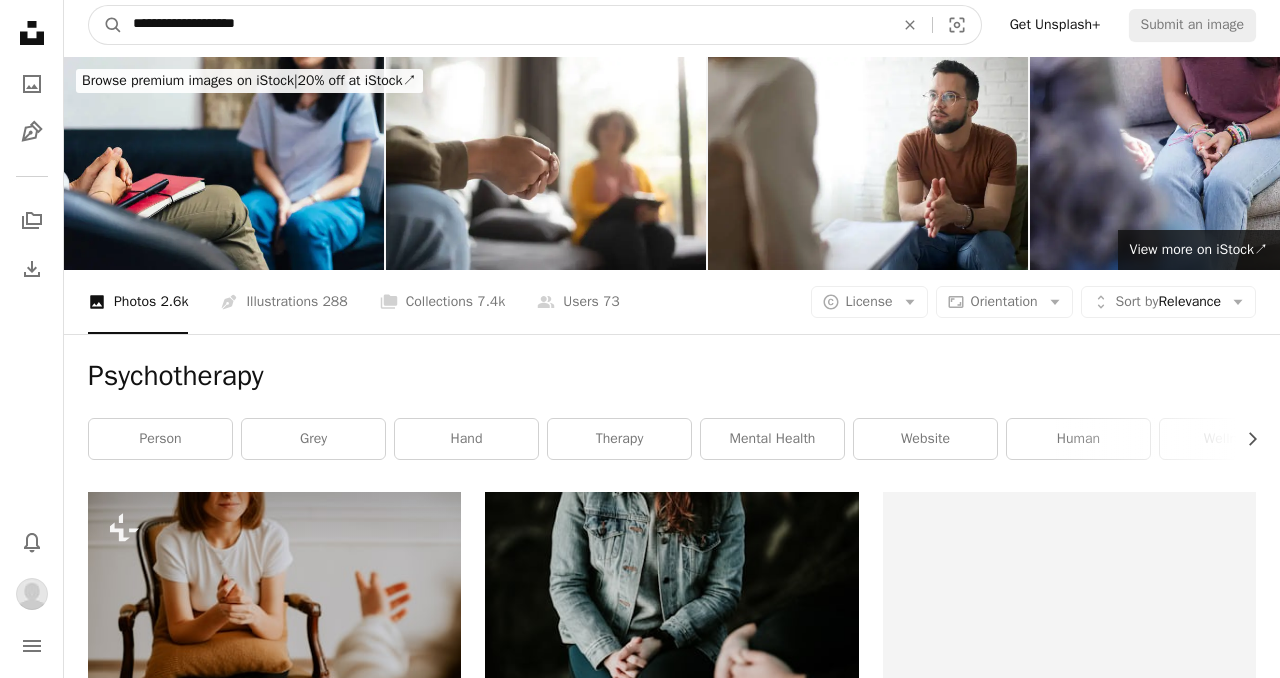 drag, startPoint x: 228, startPoint y: 24, endPoint x: 182, endPoint y: 24, distance: 46 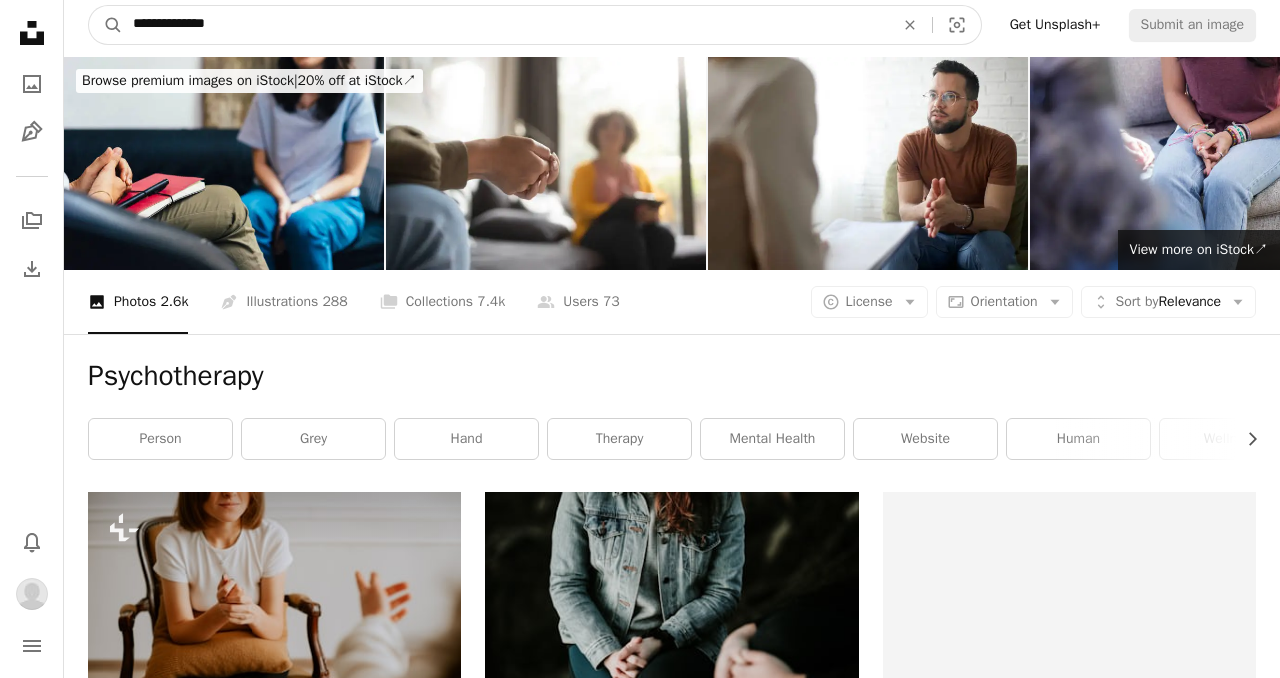 click on "A magnifying glass" at bounding box center (106, 25) 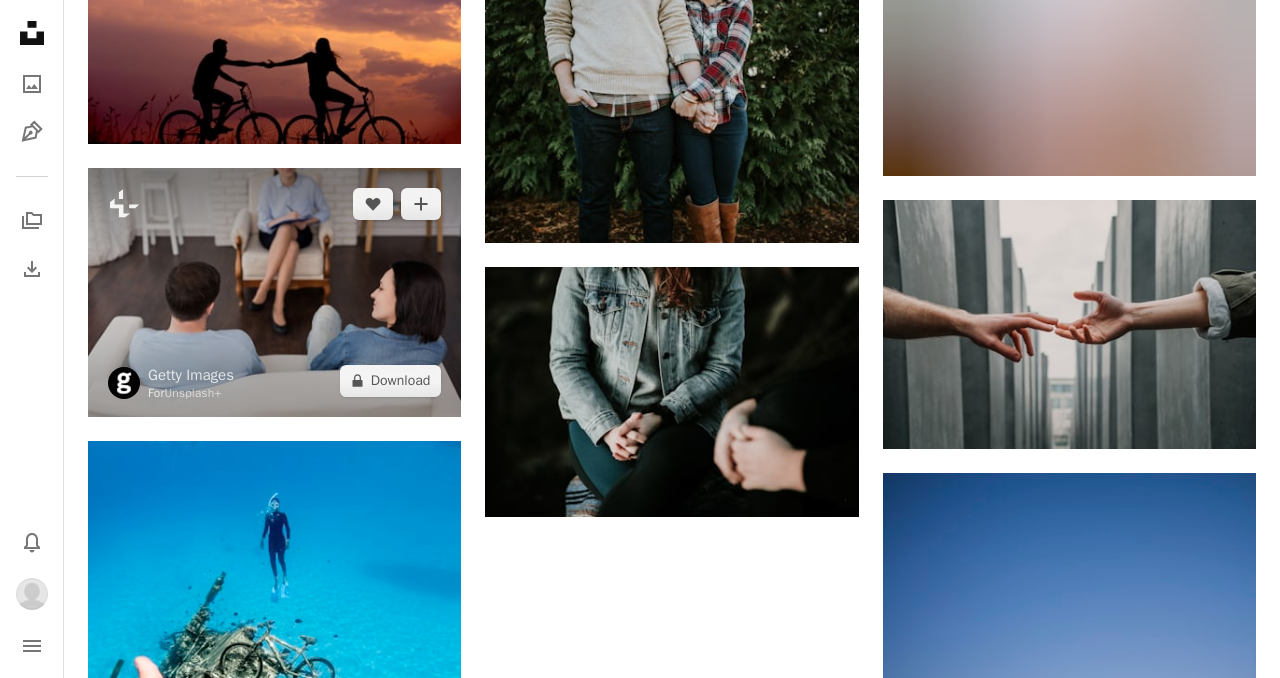 scroll, scrollTop: 2015, scrollLeft: 0, axis: vertical 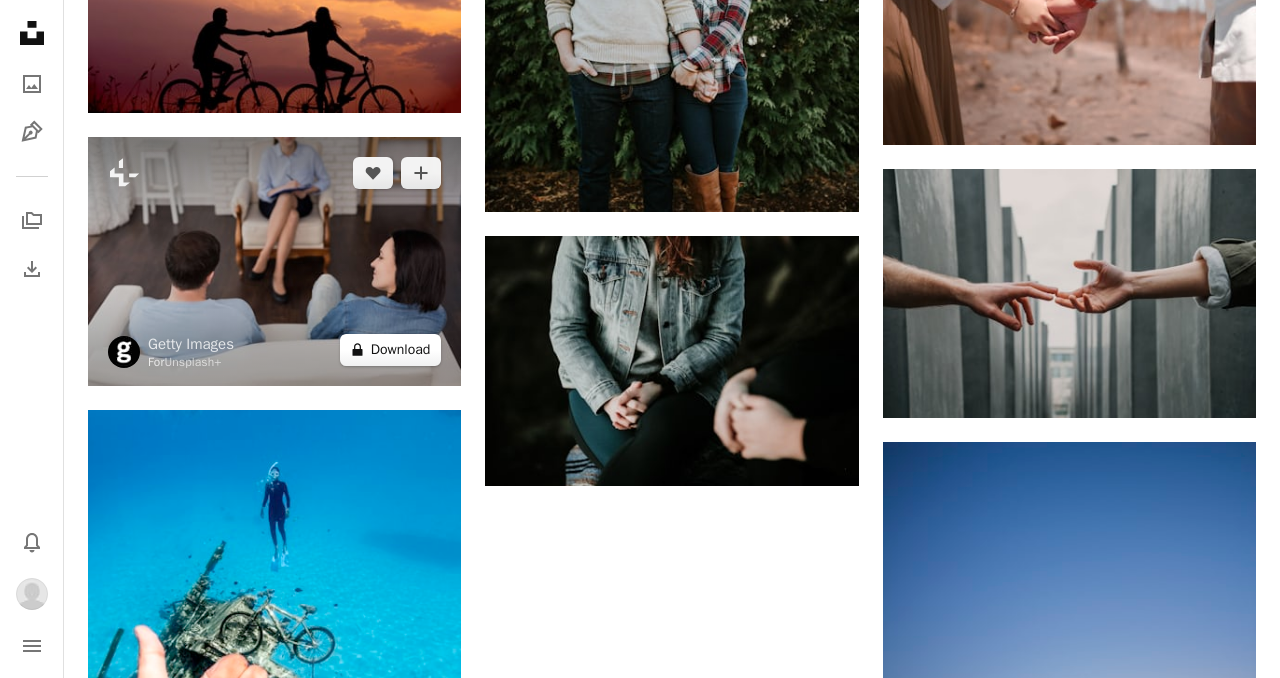 click on "A lock Download" at bounding box center (391, 350) 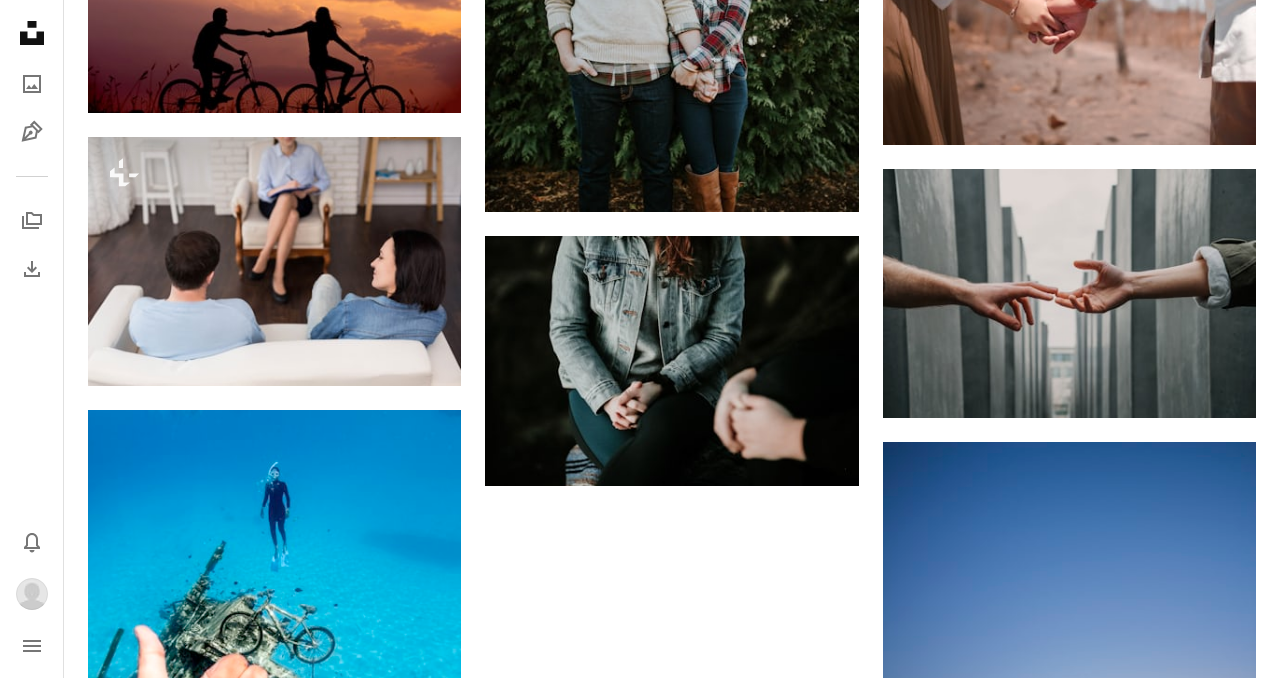 click on "An X shape Premium, ready to use images. Get unlimited access. A plus sign Members-only content added monthly A plus sign Unlimited royalty-free downloads A plus sign Illustrations  New A plus sign Enhanced legal protections yearly 66%  off monthly €12   €4 EUR per month * Get  Unsplash+ * When paid annually, billed upfront  €48 Taxes where applicable. Renews automatically. Cancel anytime." at bounding box center (640, 2709) 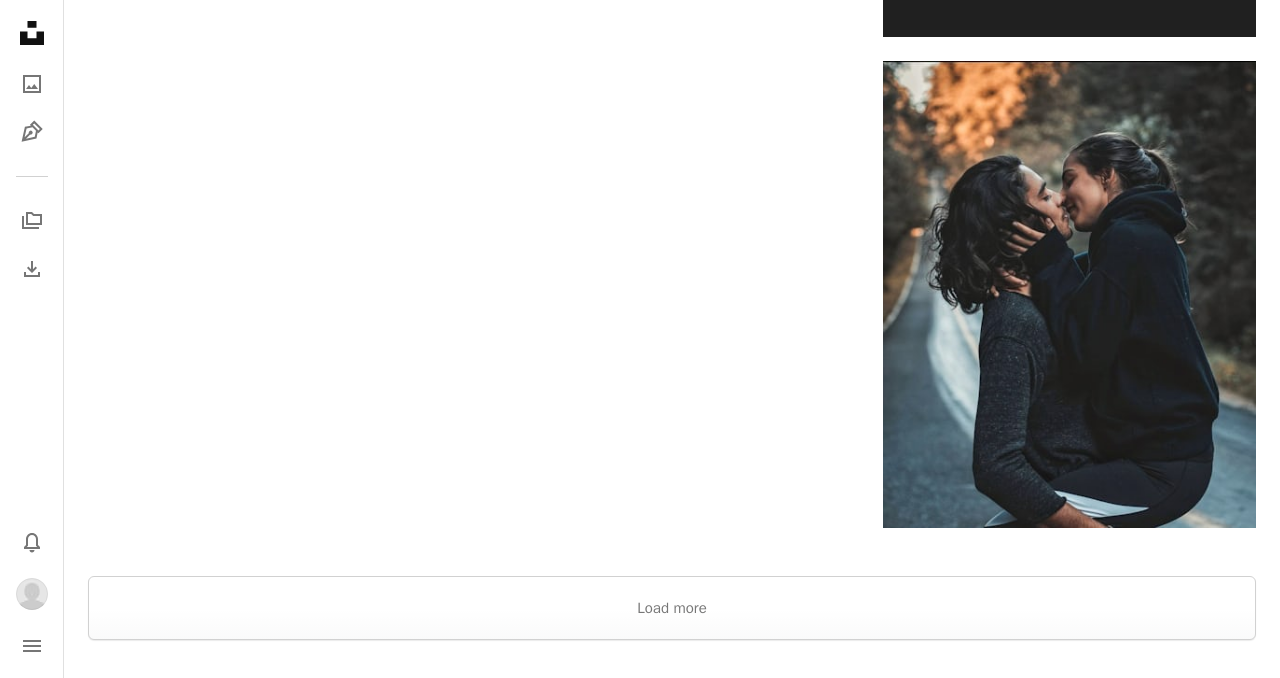 scroll, scrollTop: 2984, scrollLeft: 0, axis: vertical 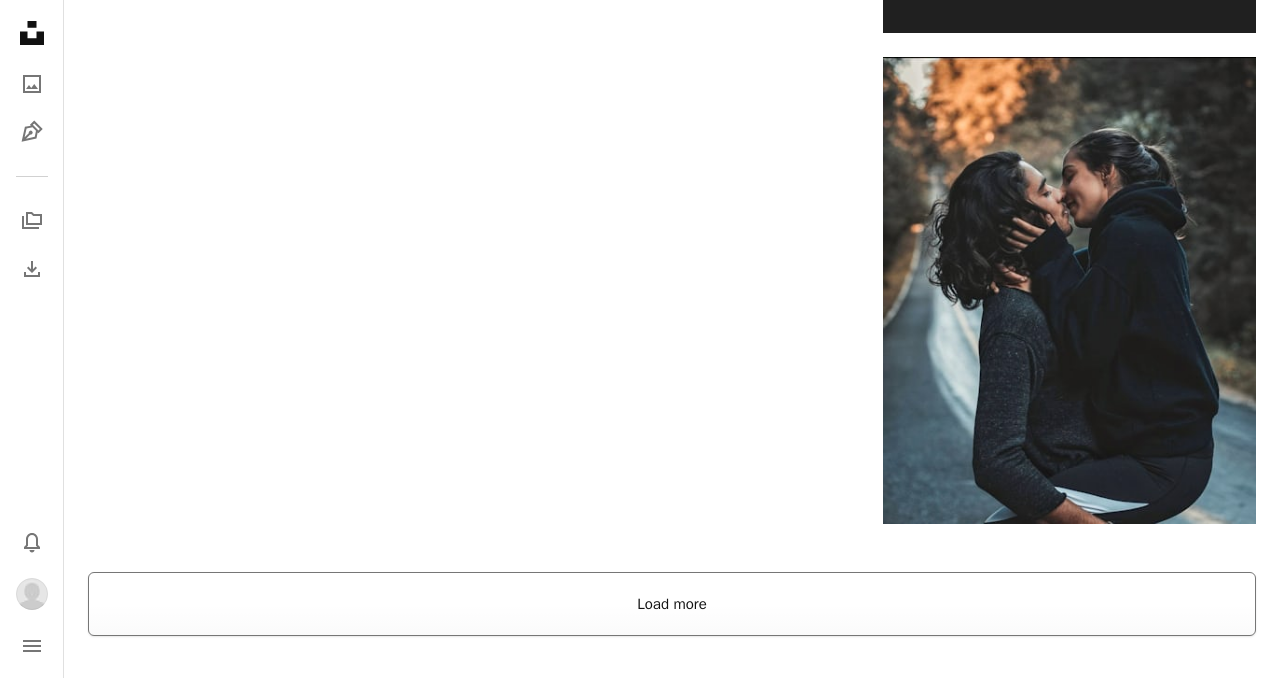 click on "Load more" at bounding box center (672, 604) 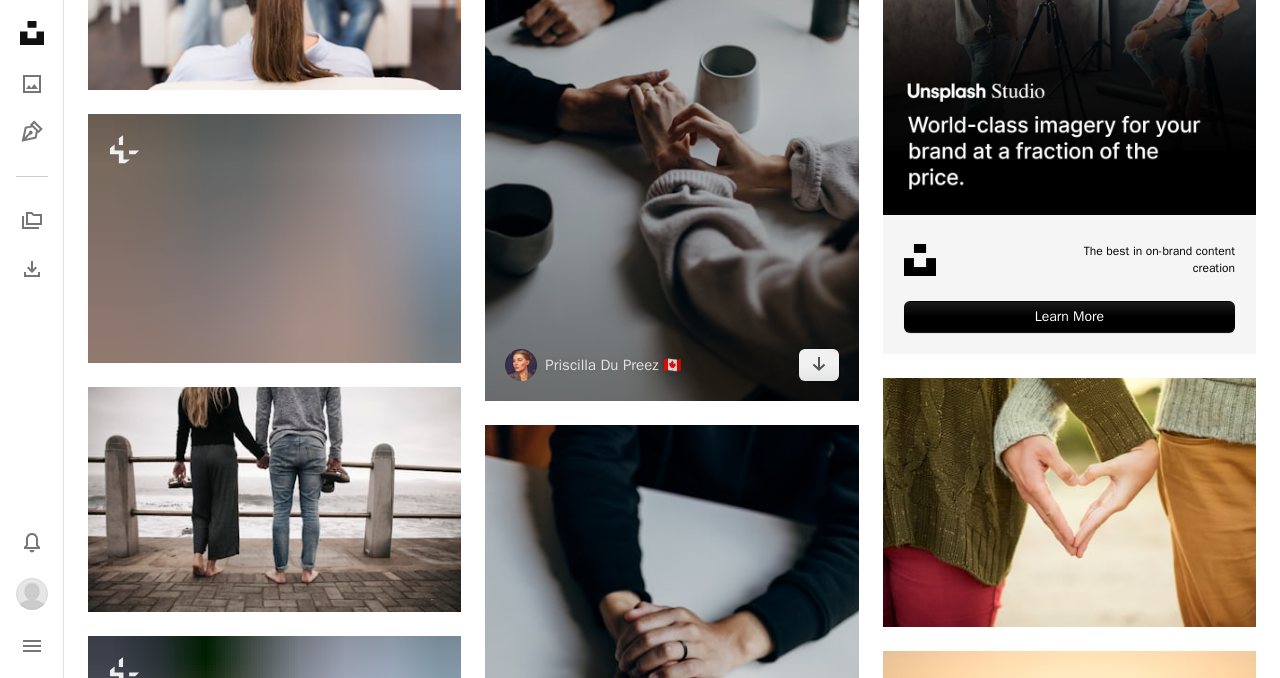 scroll, scrollTop: 697, scrollLeft: 0, axis: vertical 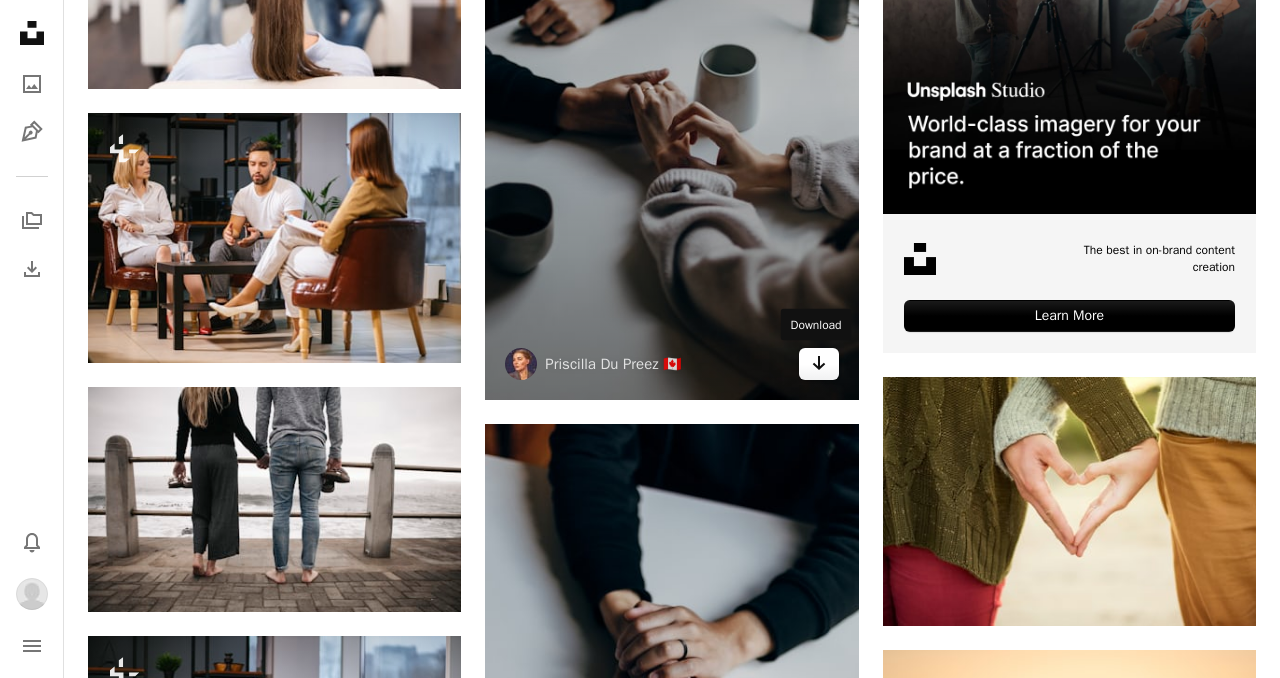 click 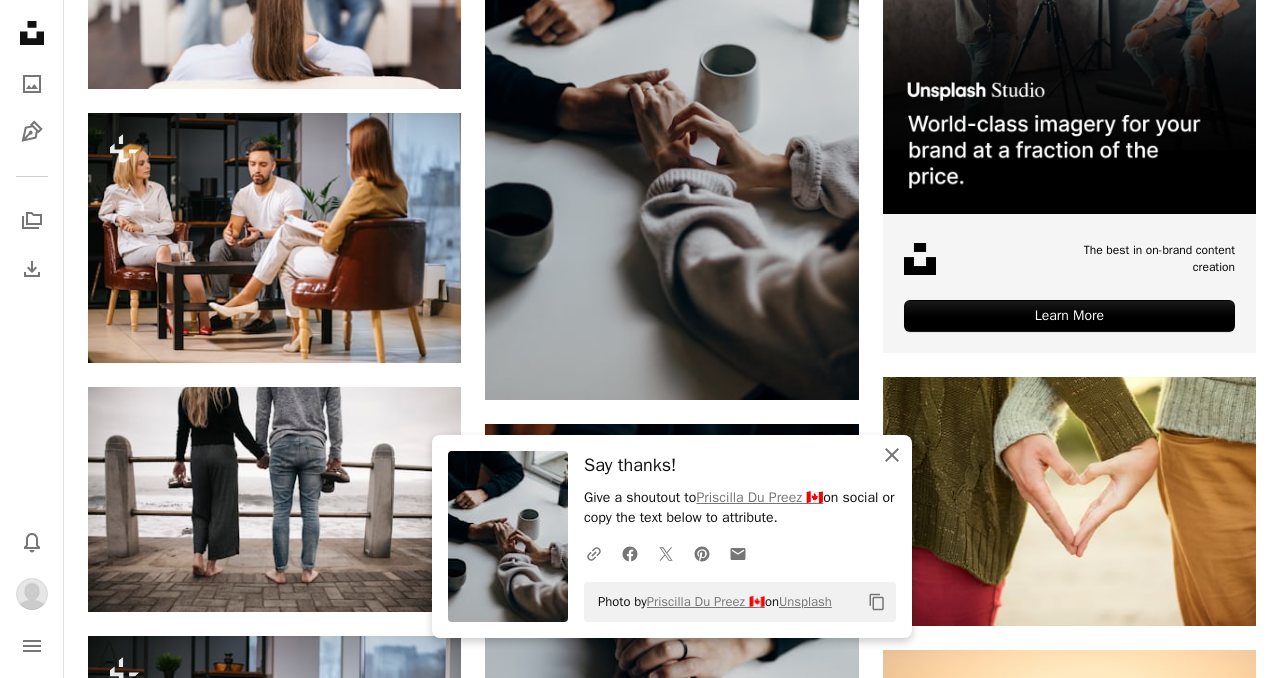 click 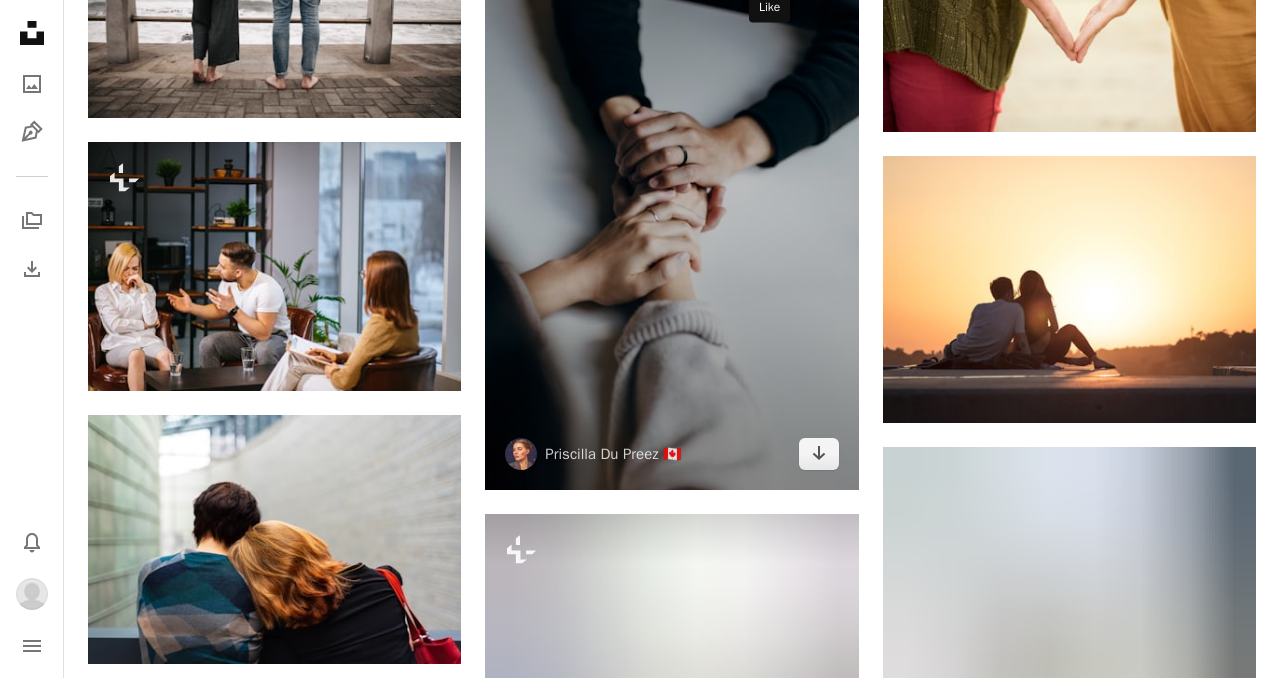 scroll, scrollTop: 1204, scrollLeft: 0, axis: vertical 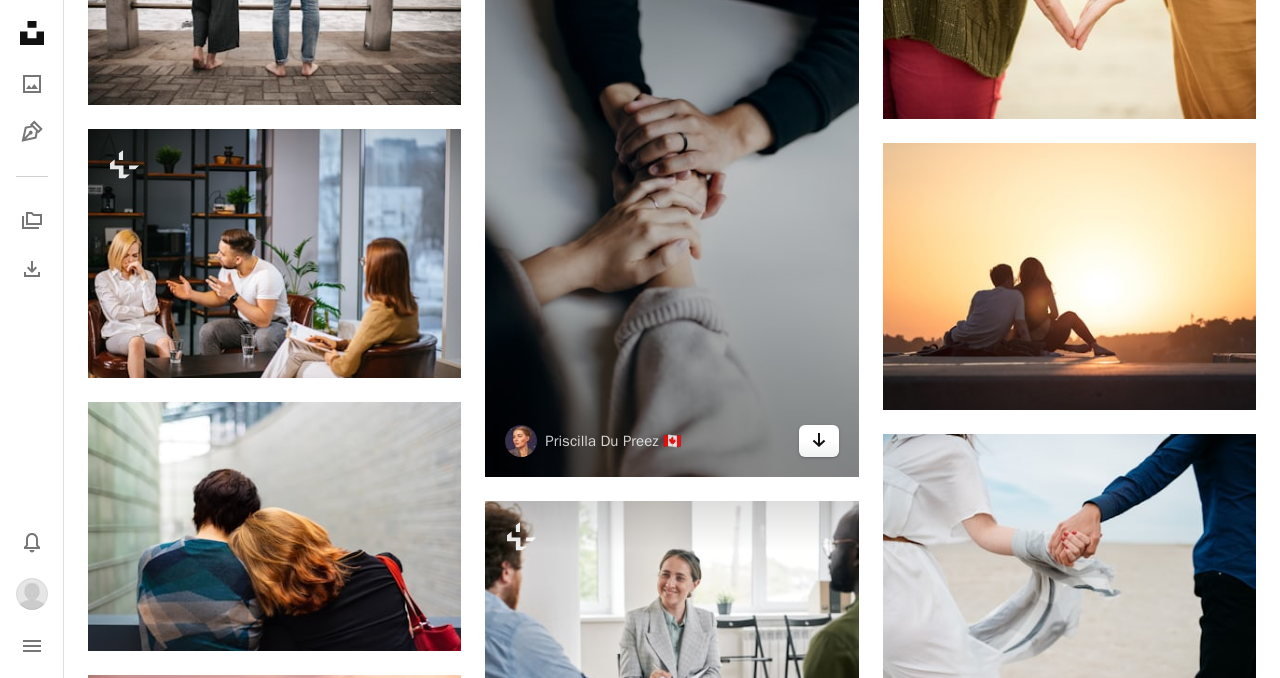 click 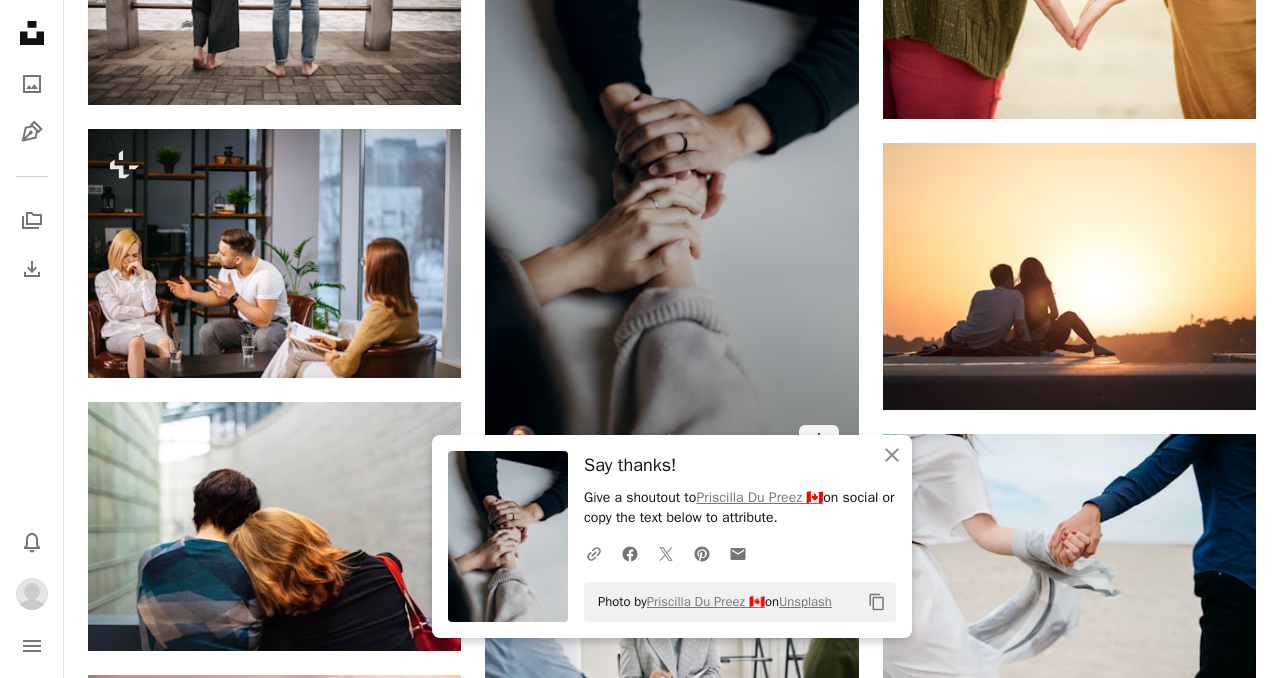 click at bounding box center [671, 197] 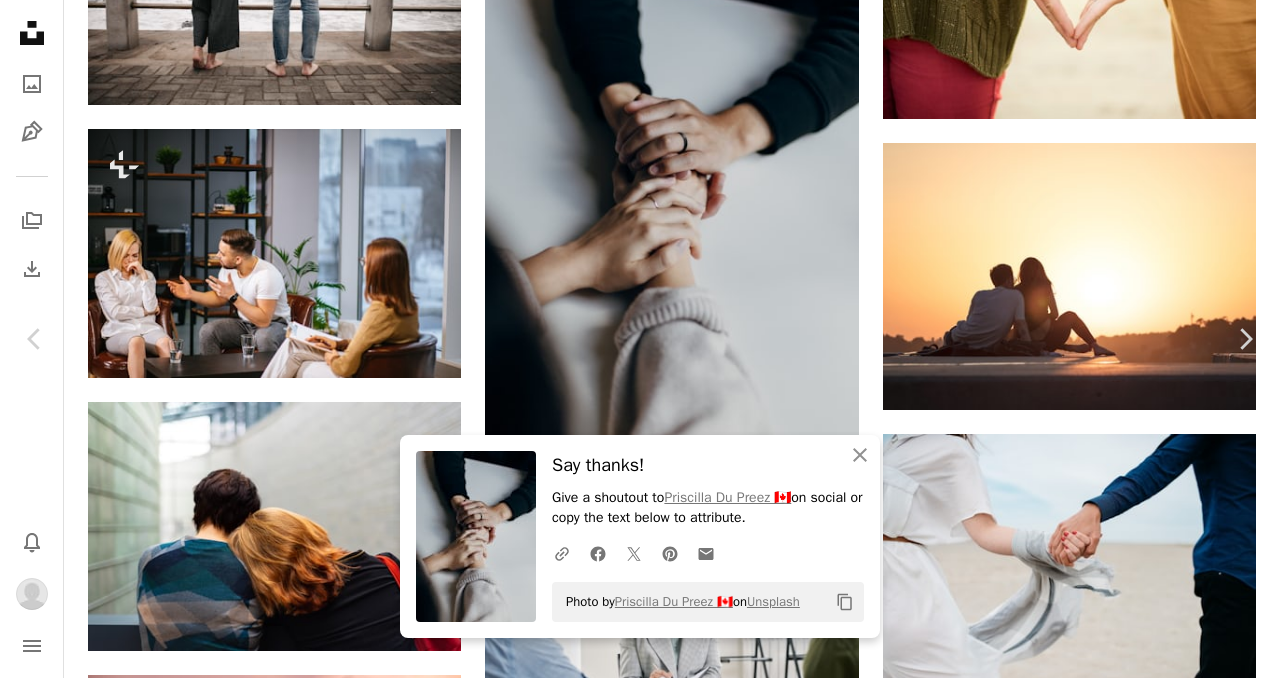 click on "An X shape" at bounding box center [20, 20] 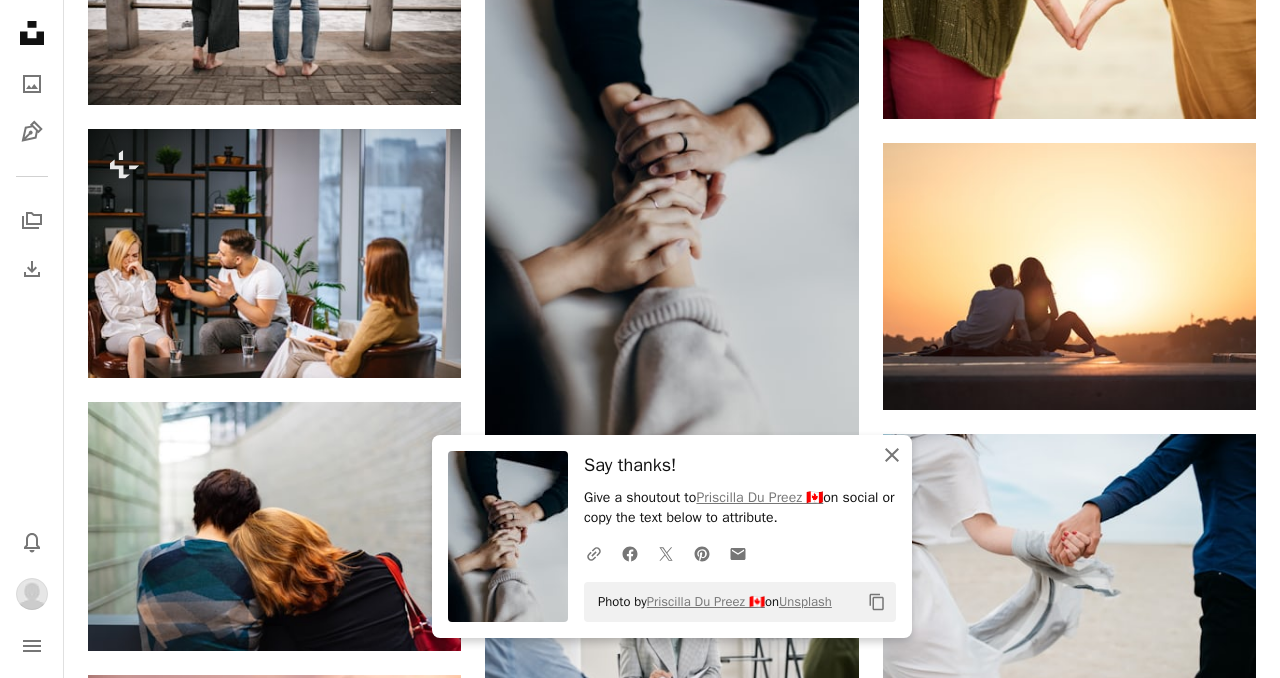 click 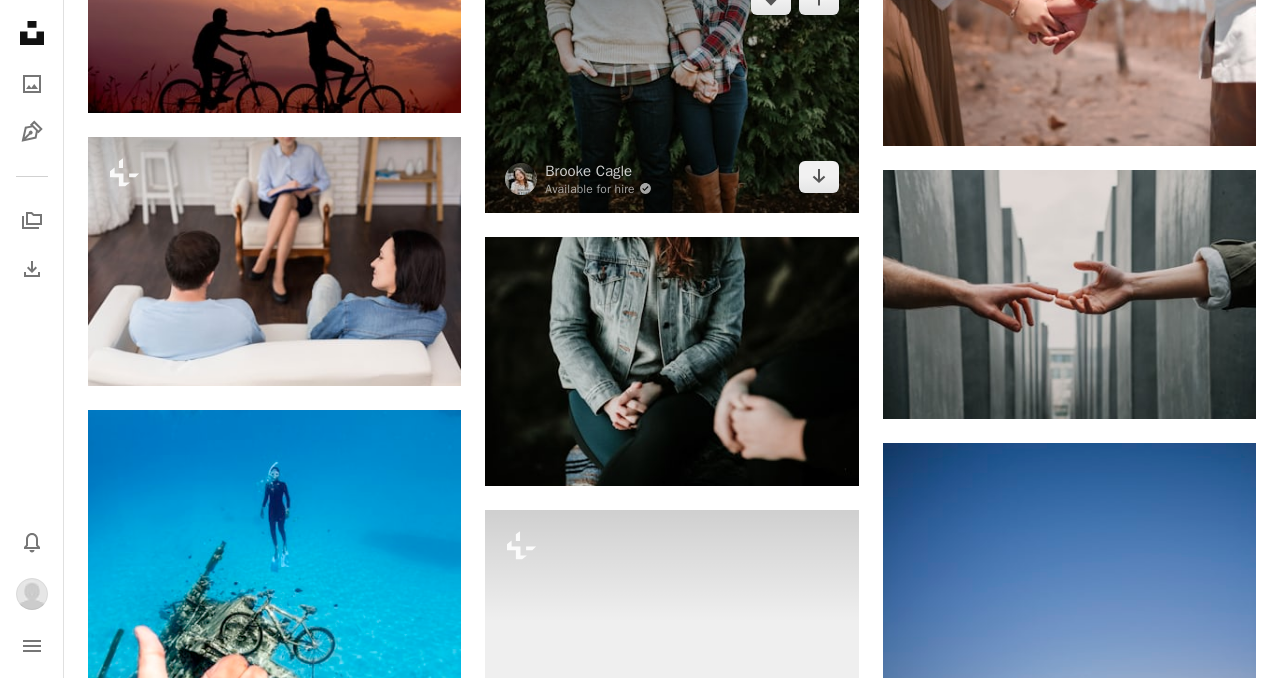 scroll, scrollTop: 2016, scrollLeft: 0, axis: vertical 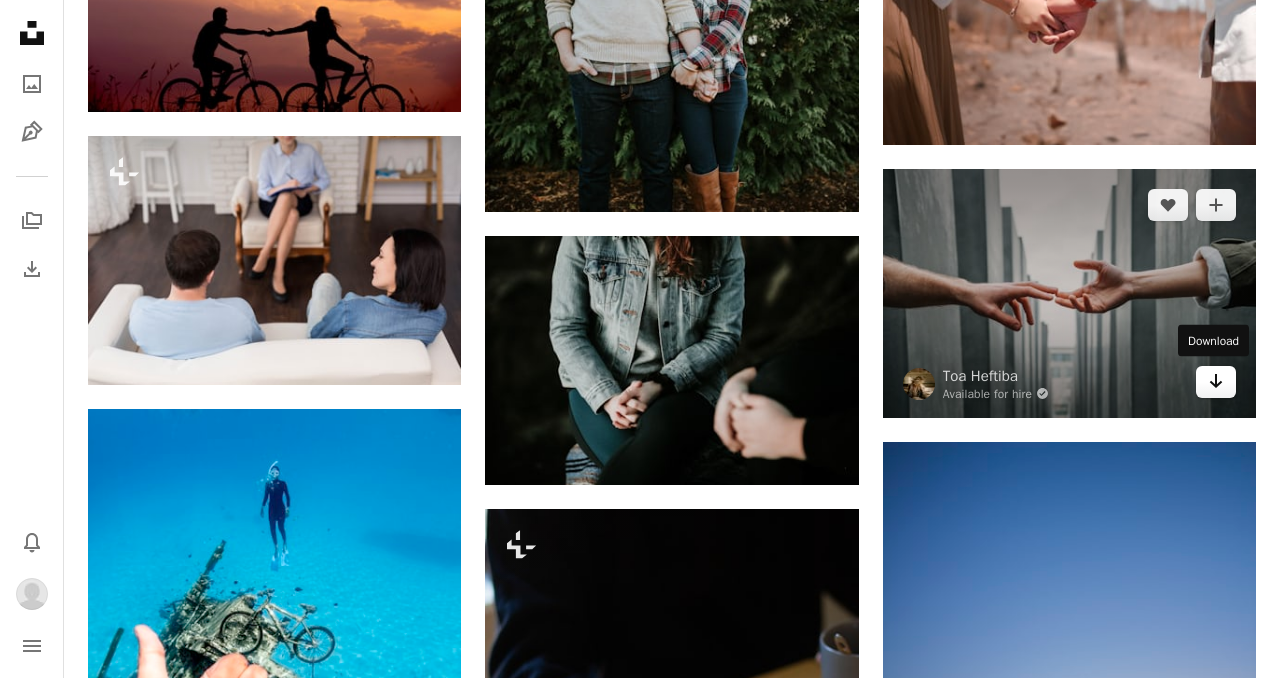 click on "Arrow pointing down" 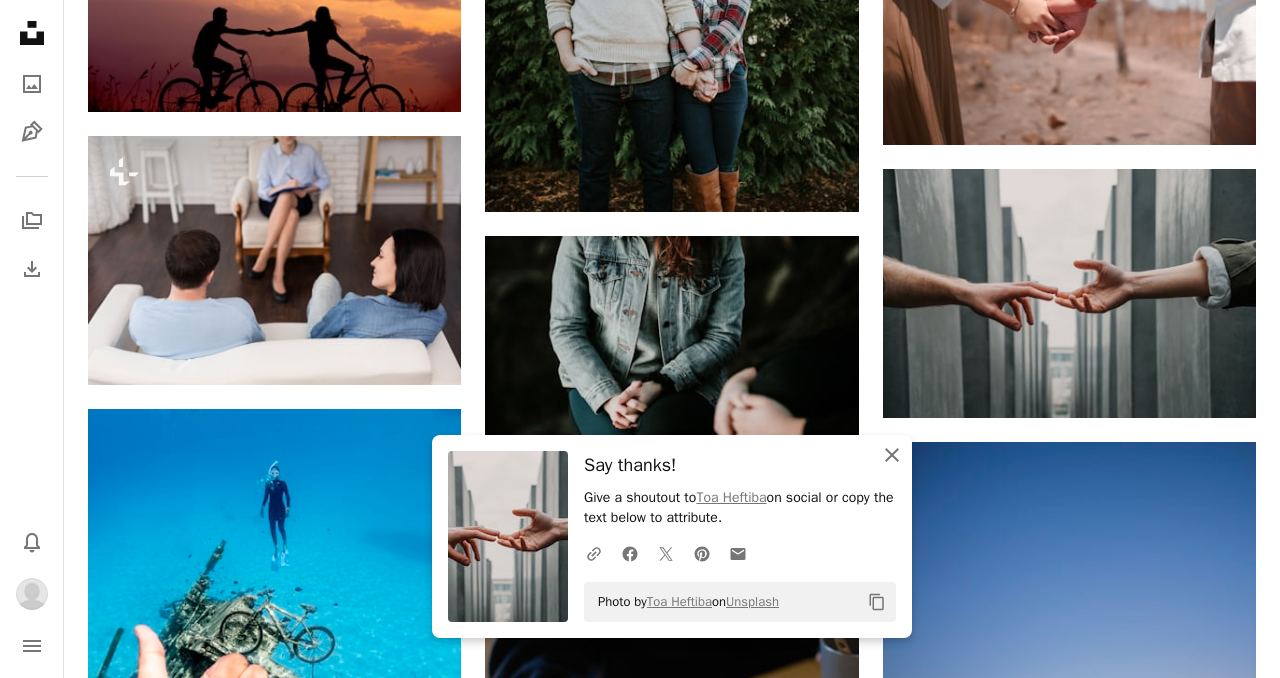 click on "An X shape" 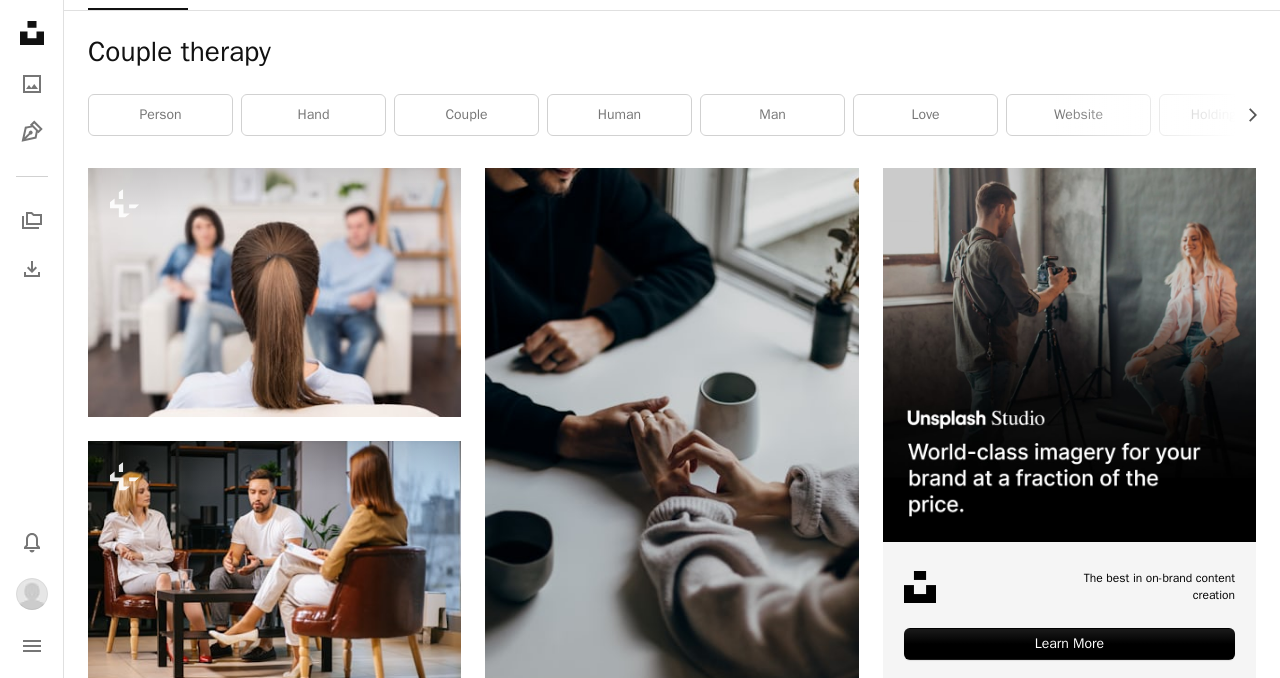 scroll, scrollTop: 0, scrollLeft: 0, axis: both 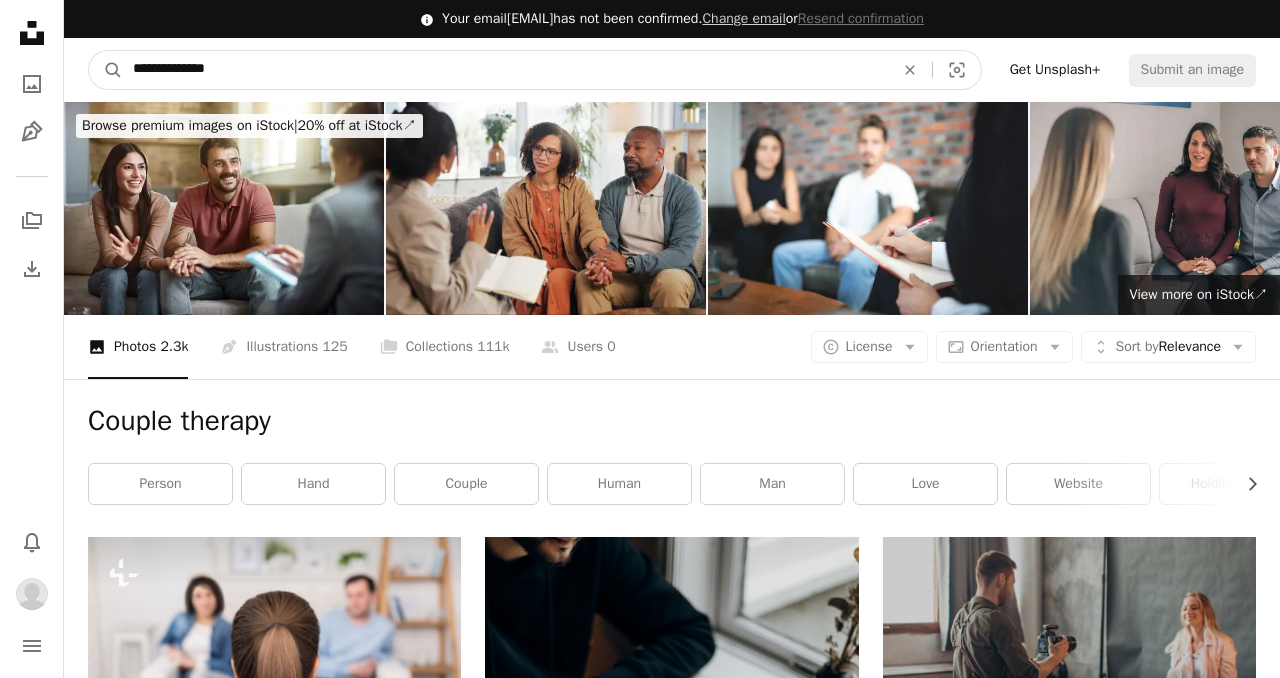click on "**********" at bounding box center (505, 70) 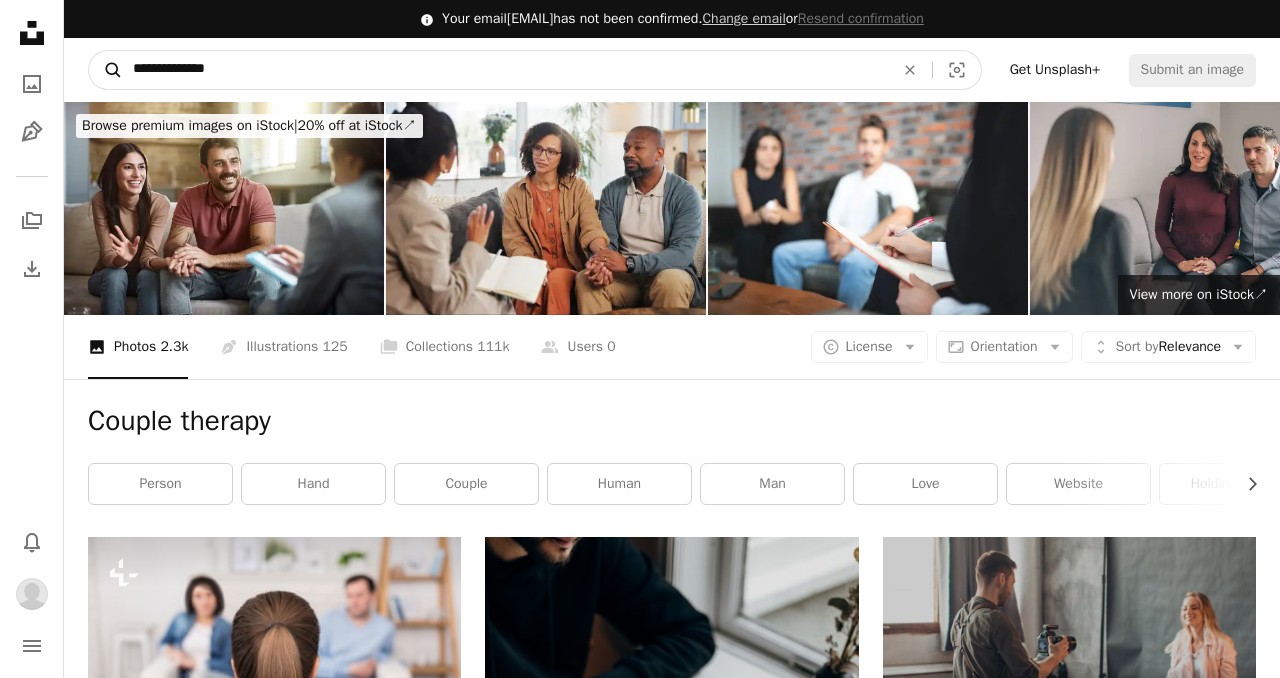 drag, startPoint x: 181, startPoint y: 67, endPoint x: 96, endPoint y: 72, distance: 85.146935 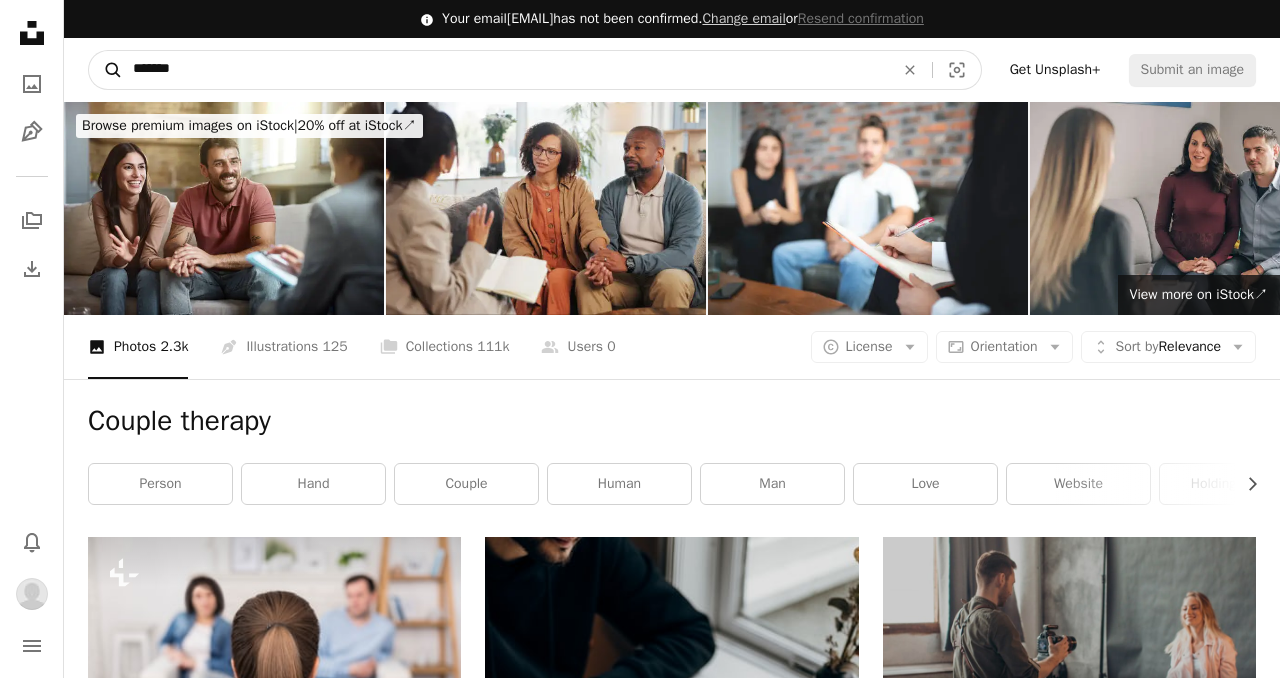 click on "A magnifying glass" at bounding box center [106, 70] 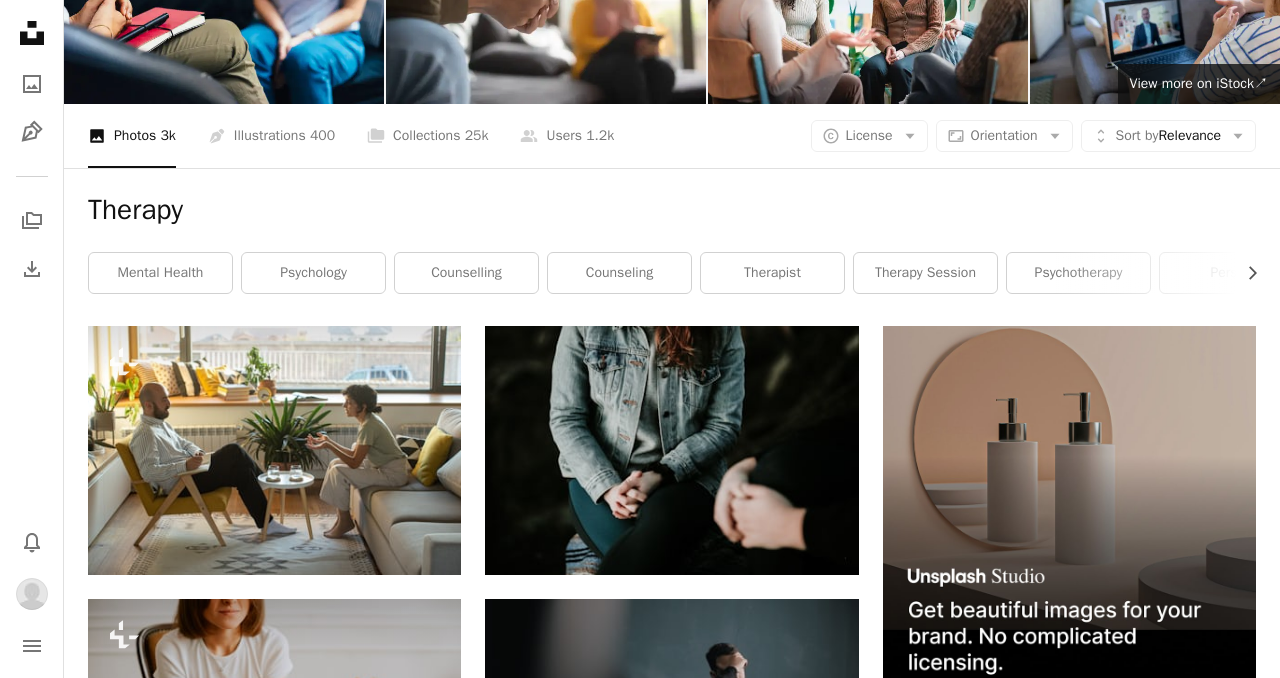 scroll, scrollTop: 348, scrollLeft: 0, axis: vertical 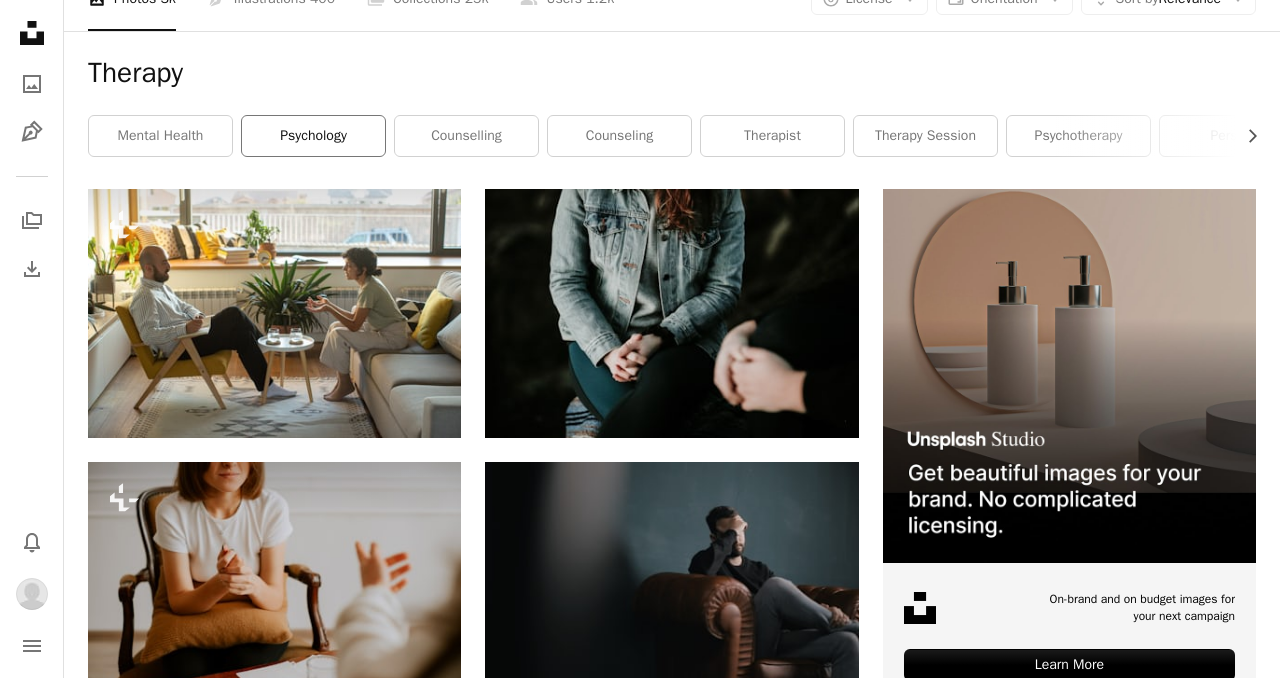click on "psychology" at bounding box center (313, 136) 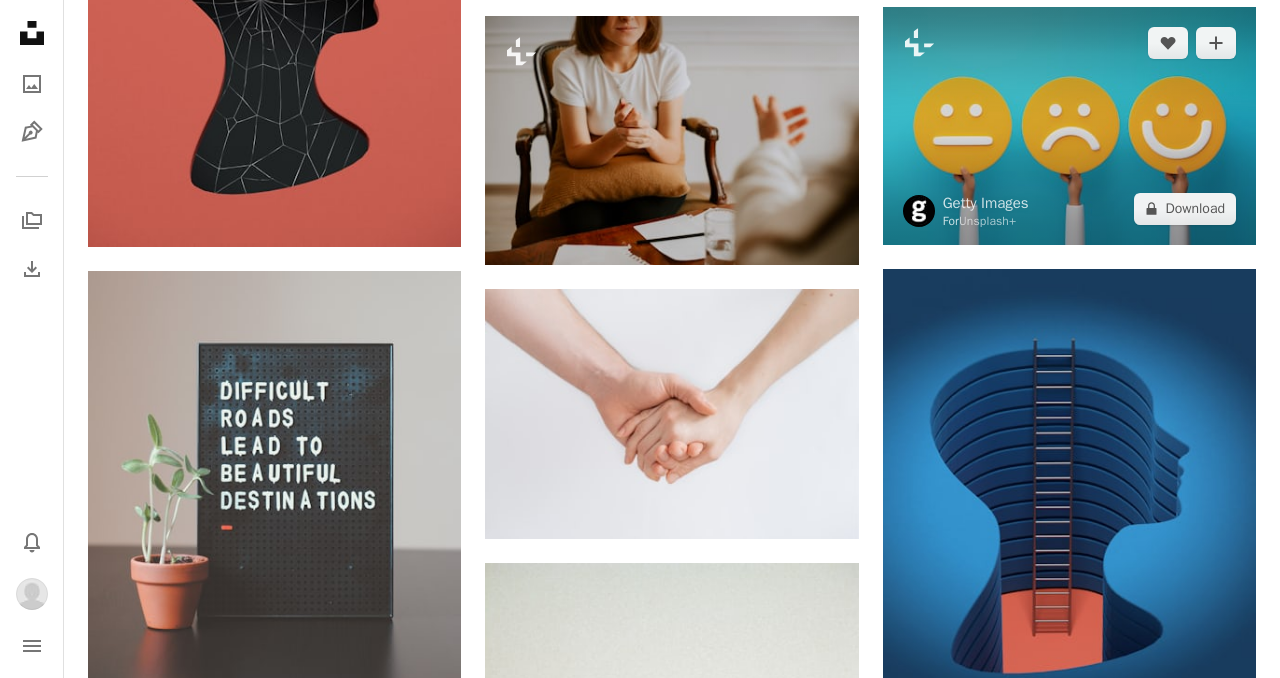 scroll, scrollTop: 1335, scrollLeft: 0, axis: vertical 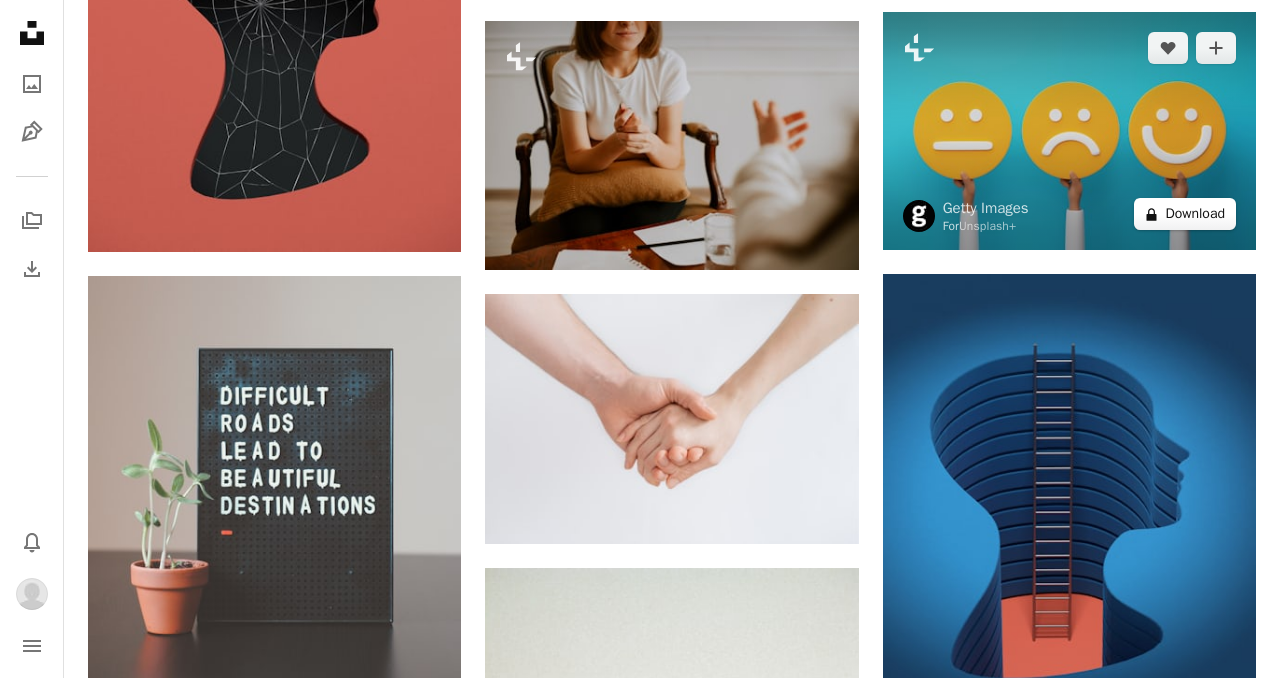 click on "A lock Download" at bounding box center (1185, 214) 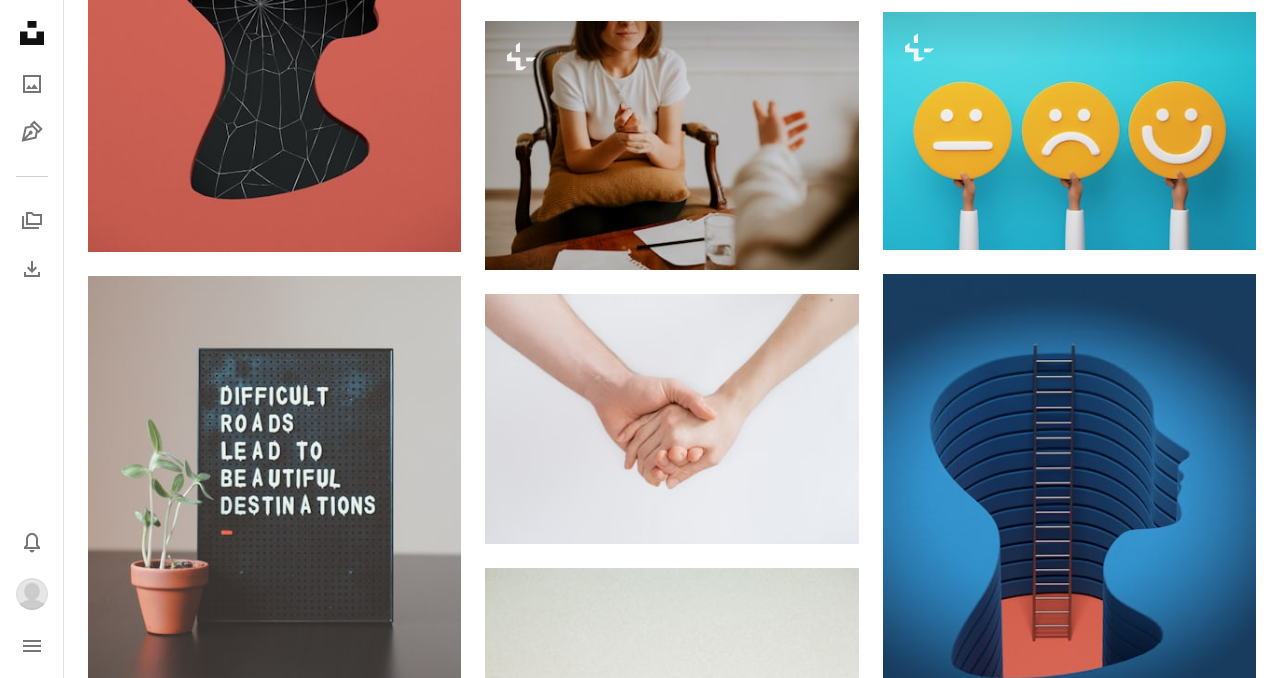 click on "An X shape Premium, ready to use images. Get unlimited access. A plus sign Members-only content added monthly A plus sign Unlimited royalty-free downloads A plus sign Illustrations  New A plus sign Enhanced legal protections yearly 66%  off monthly €12   €4 EUR per month * Get  Unsplash+ * When paid annually, billed upfront  €48 Taxes where applicable. Renews automatically. Cancel anytime." at bounding box center (640, 3322) 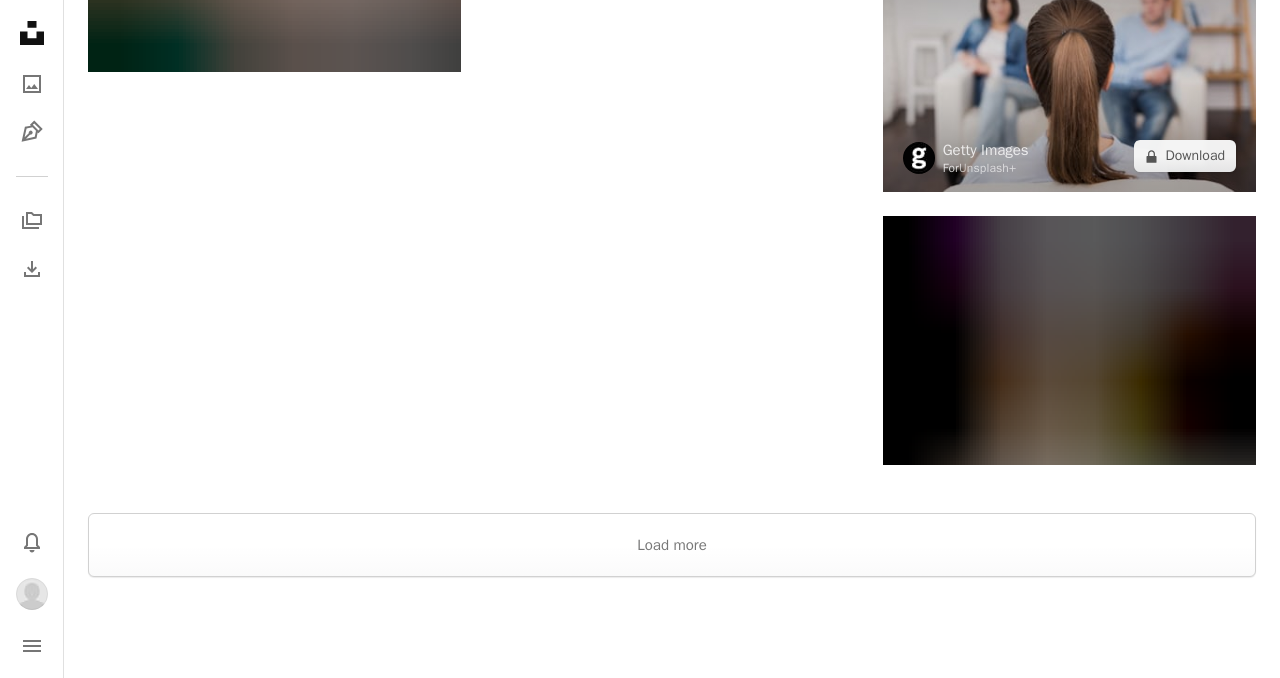 scroll, scrollTop: 3009, scrollLeft: 0, axis: vertical 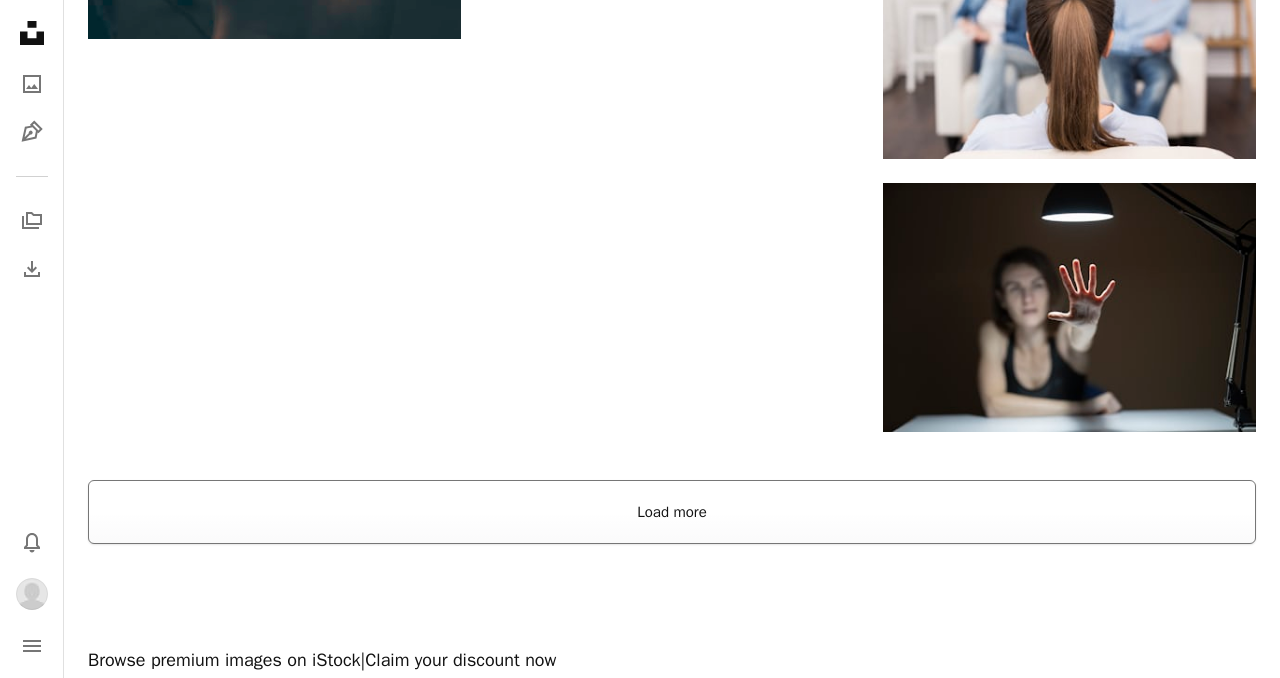 click on "Load more" at bounding box center [672, 512] 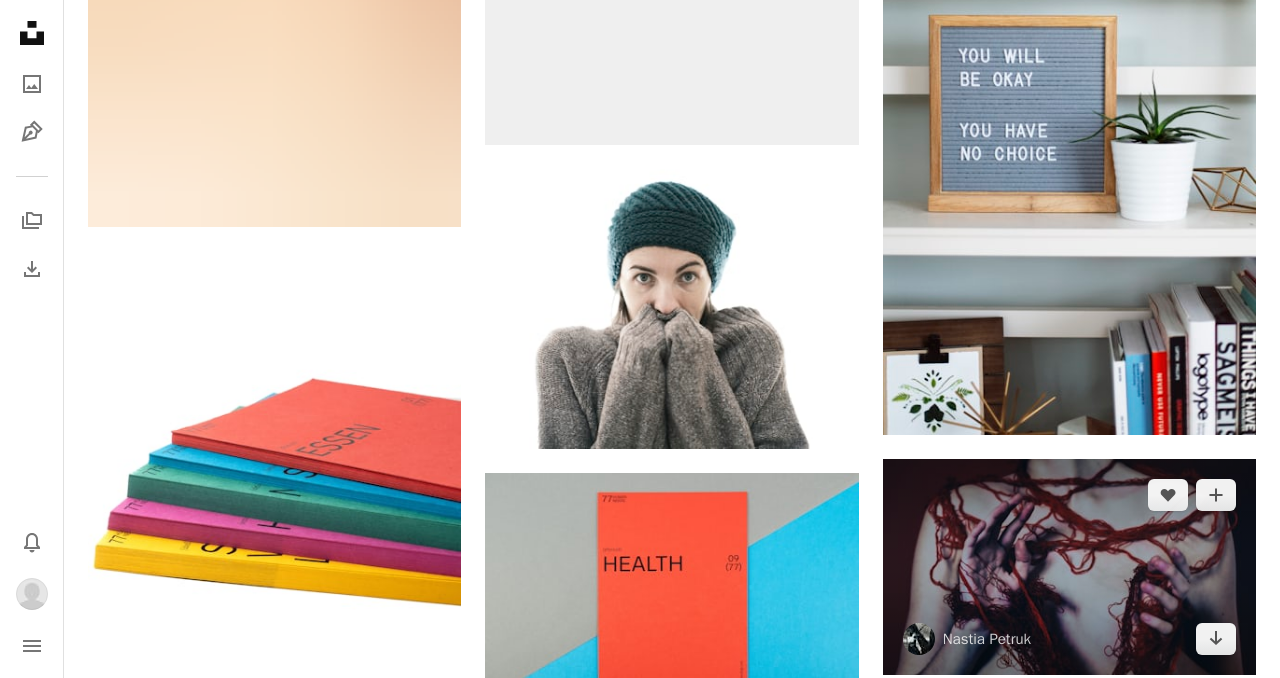 scroll, scrollTop: 8274, scrollLeft: 0, axis: vertical 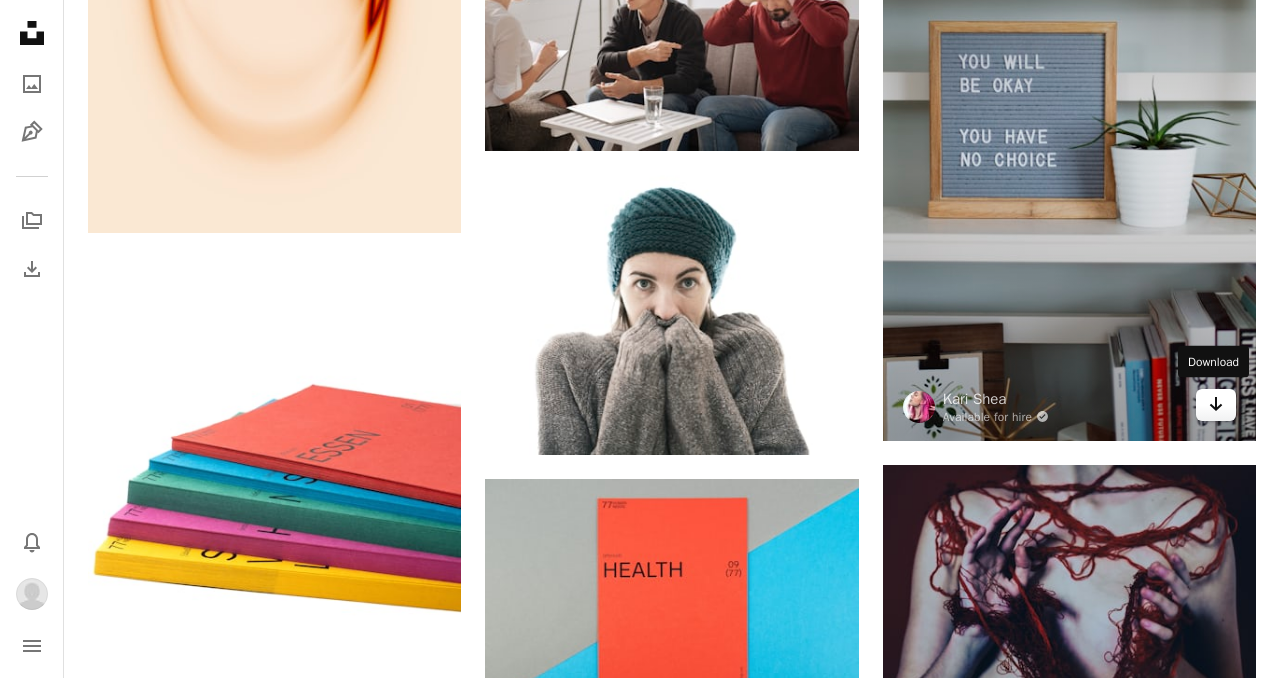 click on "Arrow pointing down" 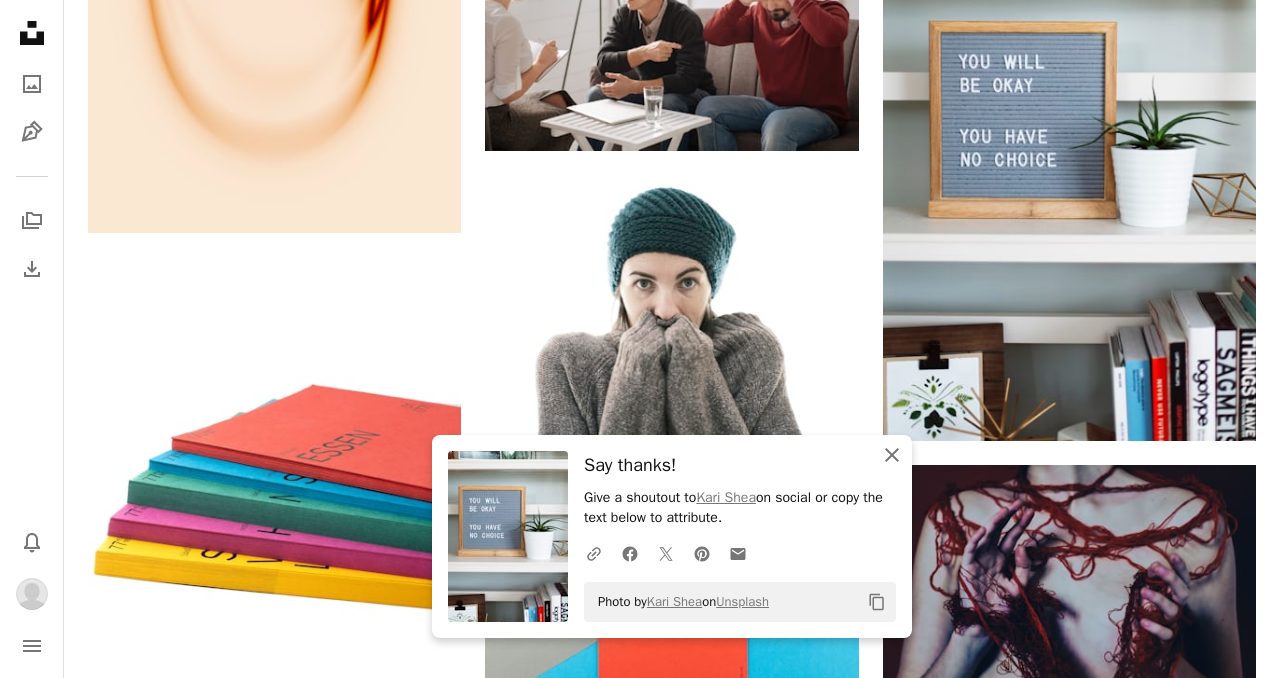 click on "An X shape" 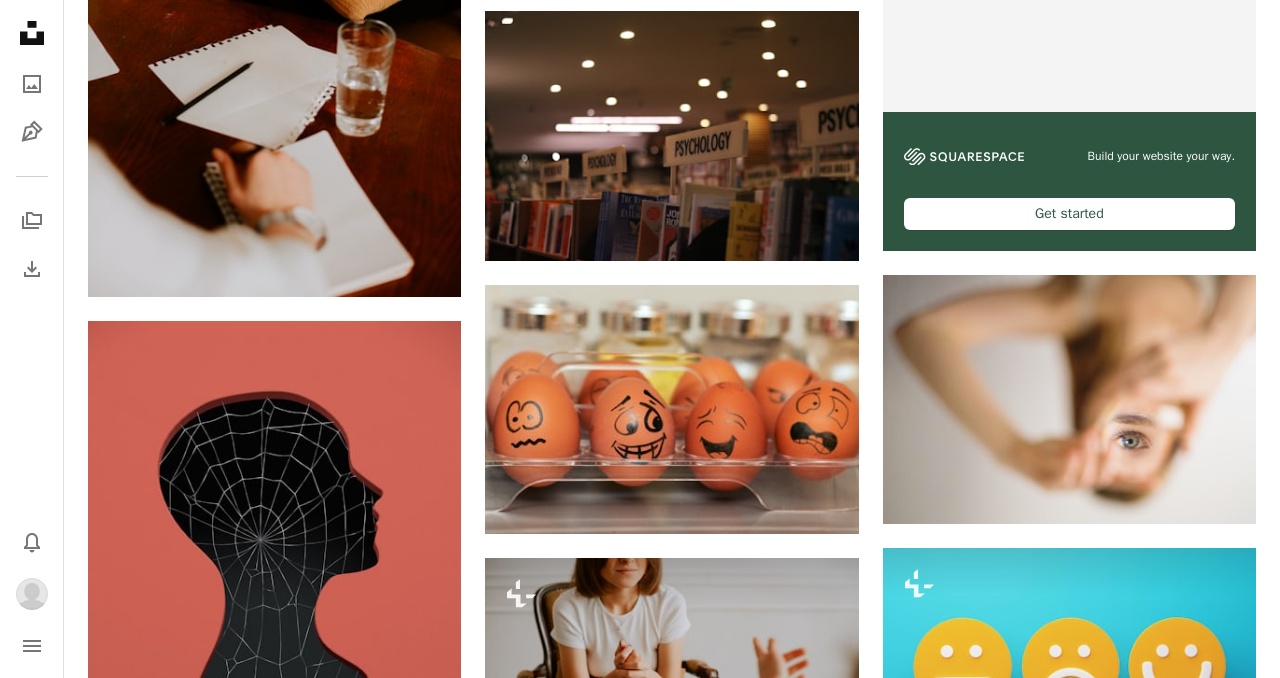 scroll, scrollTop: 0, scrollLeft: 0, axis: both 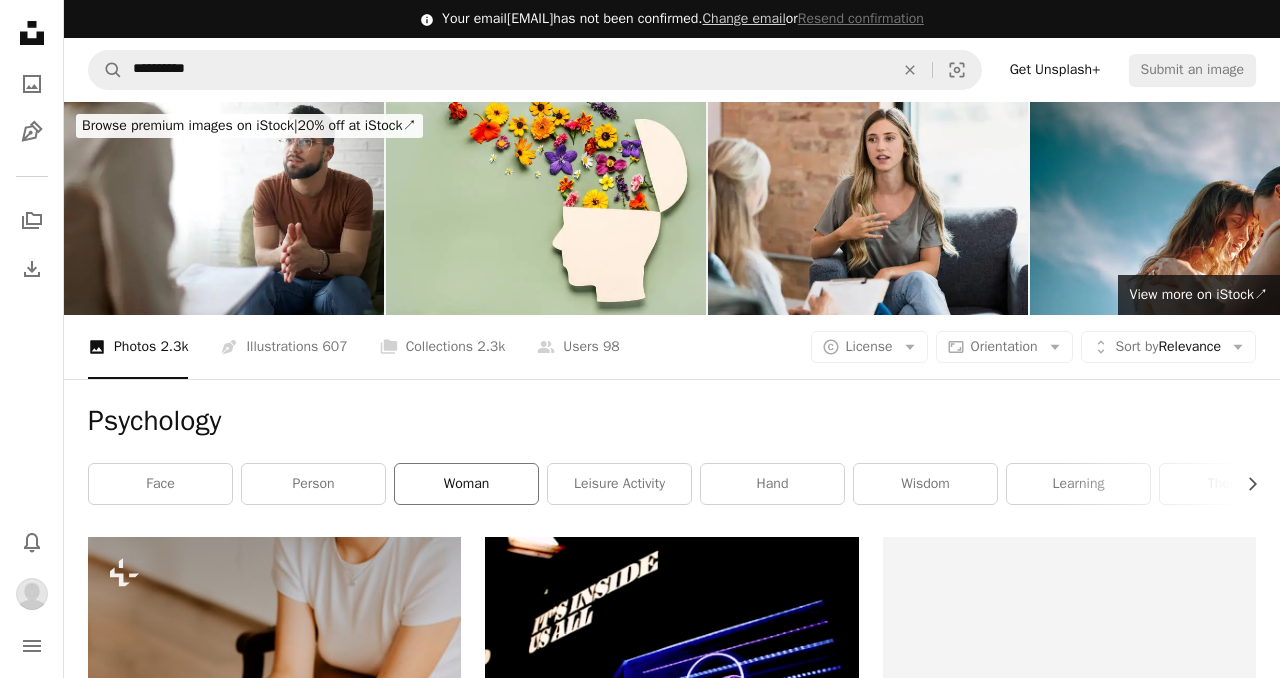 click on "woman" at bounding box center (466, 484) 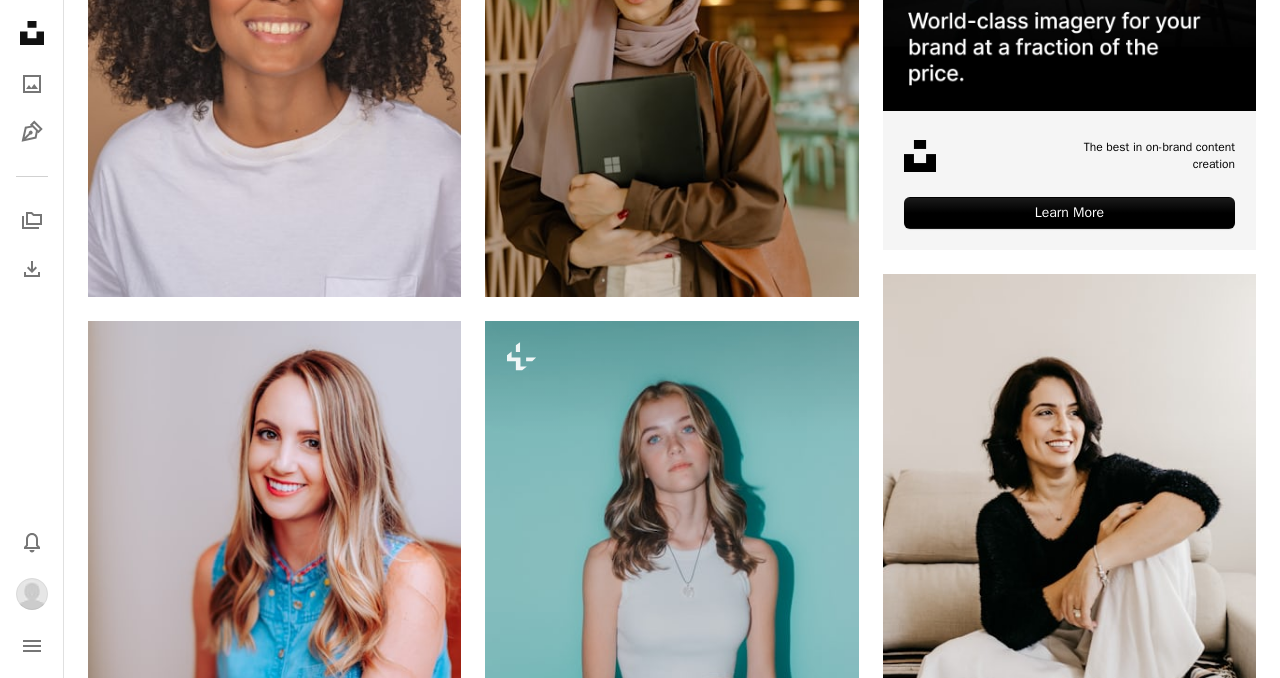 scroll, scrollTop: 0, scrollLeft: 0, axis: both 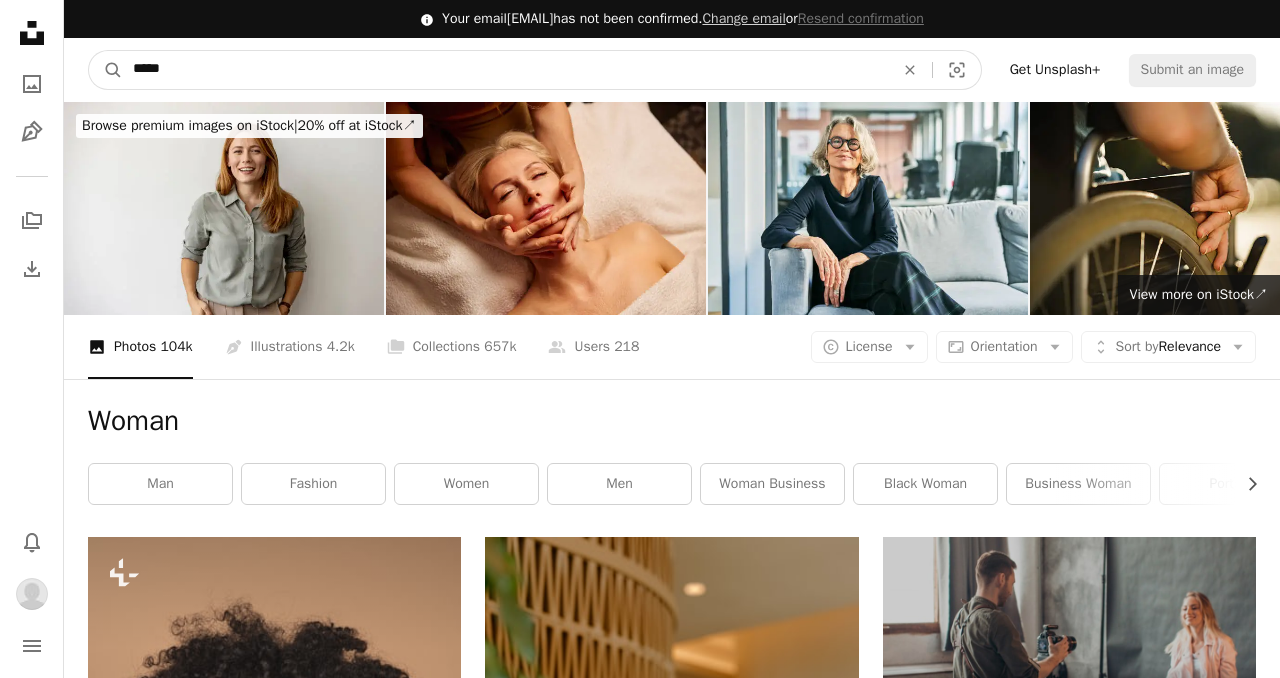 click on "*****" at bounding box center [505, 70] 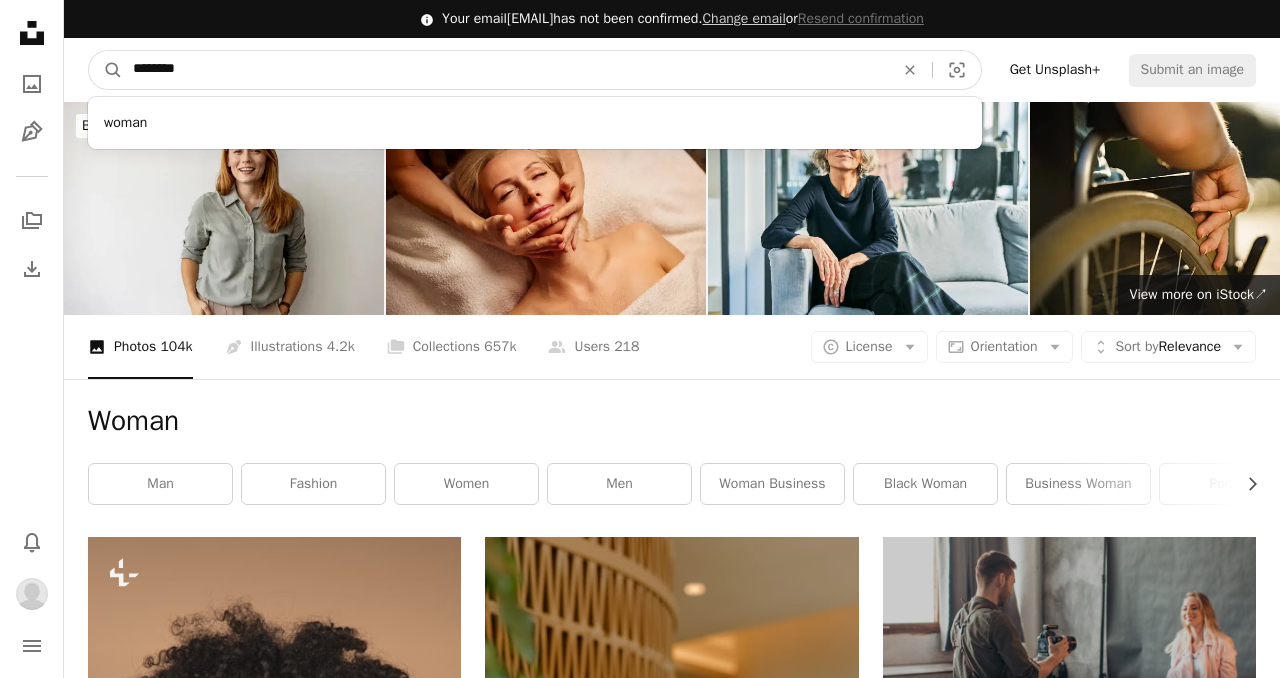 type on "*********" 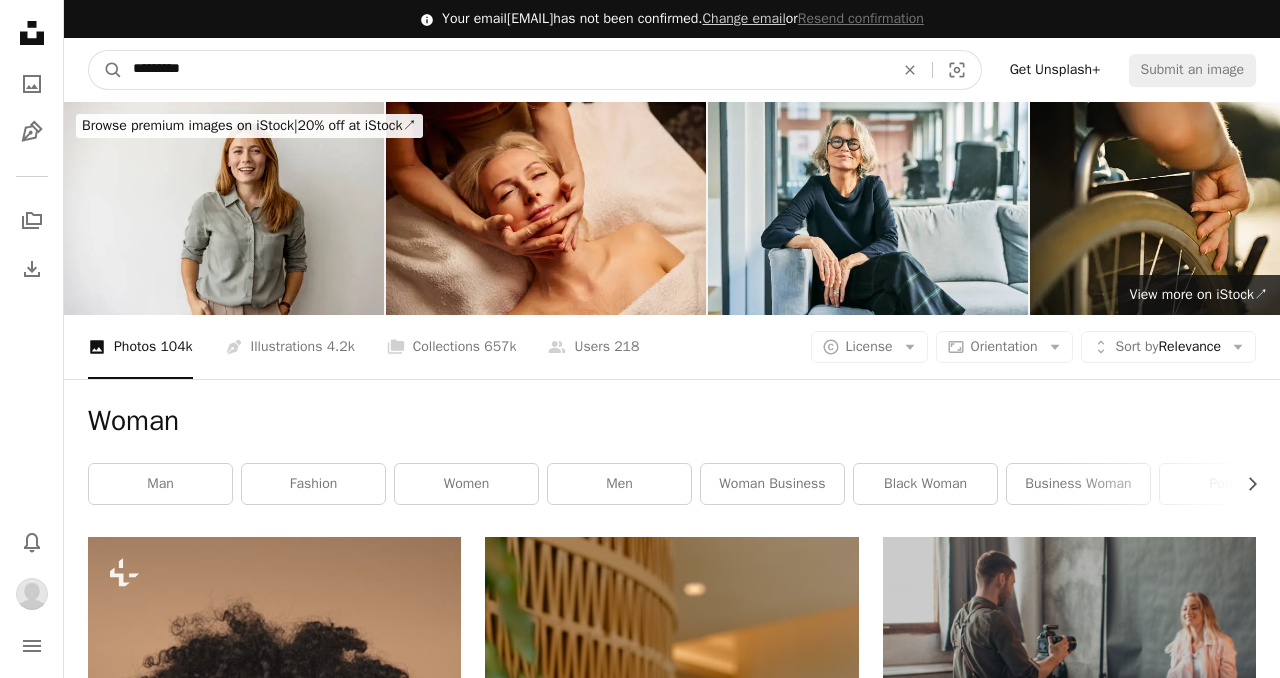 click on "A magnifying glass" at bounding box center (106, 70) 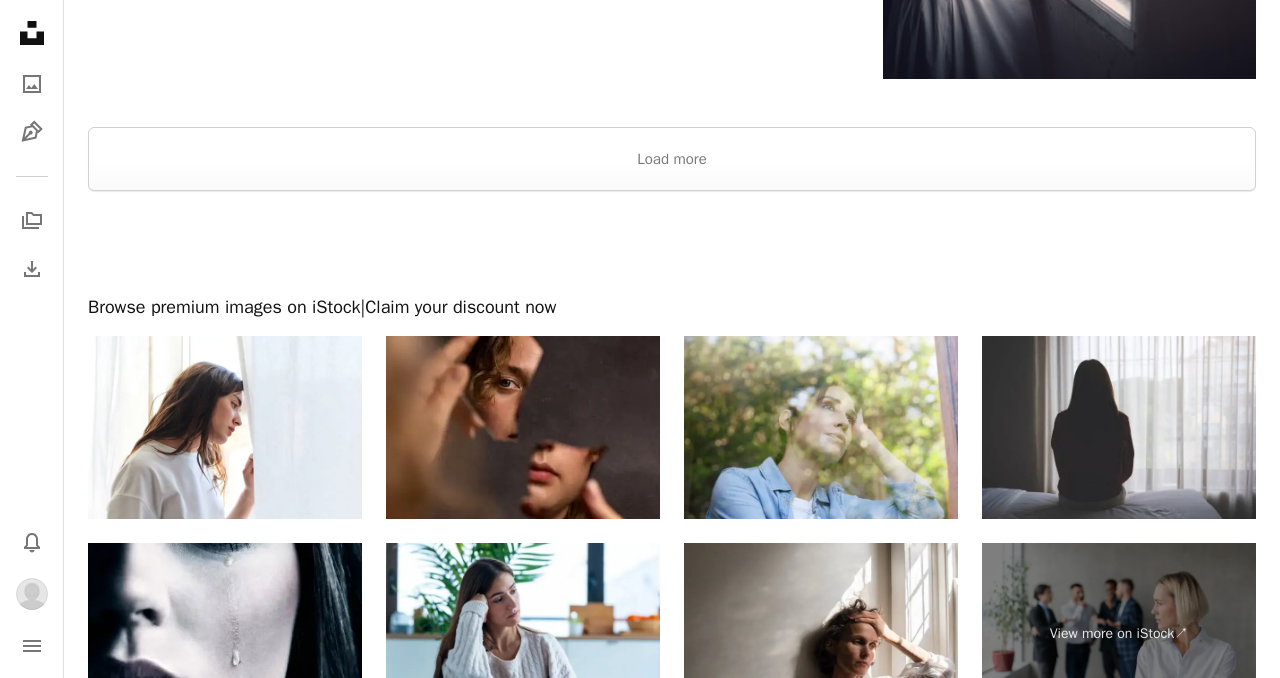 scroll, scrollTop: 3690, scrollLeft: 0, axis: vertical 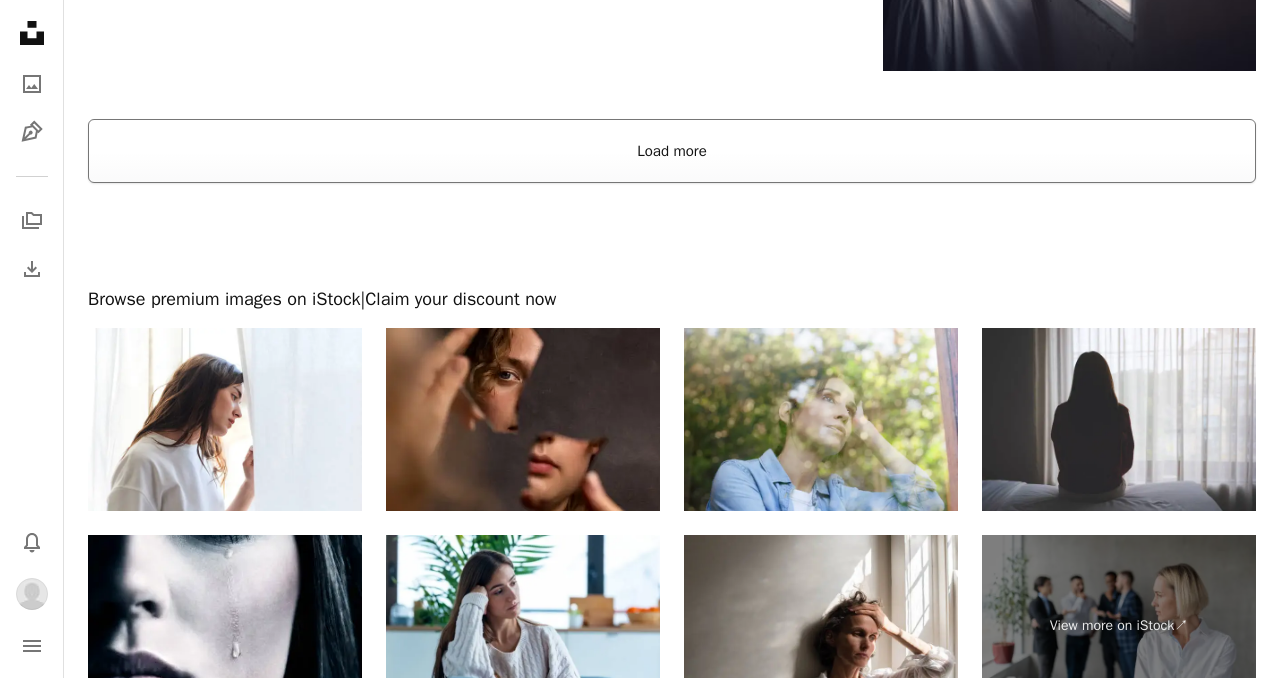 click on "Load more" at bounding box center [672, 151] 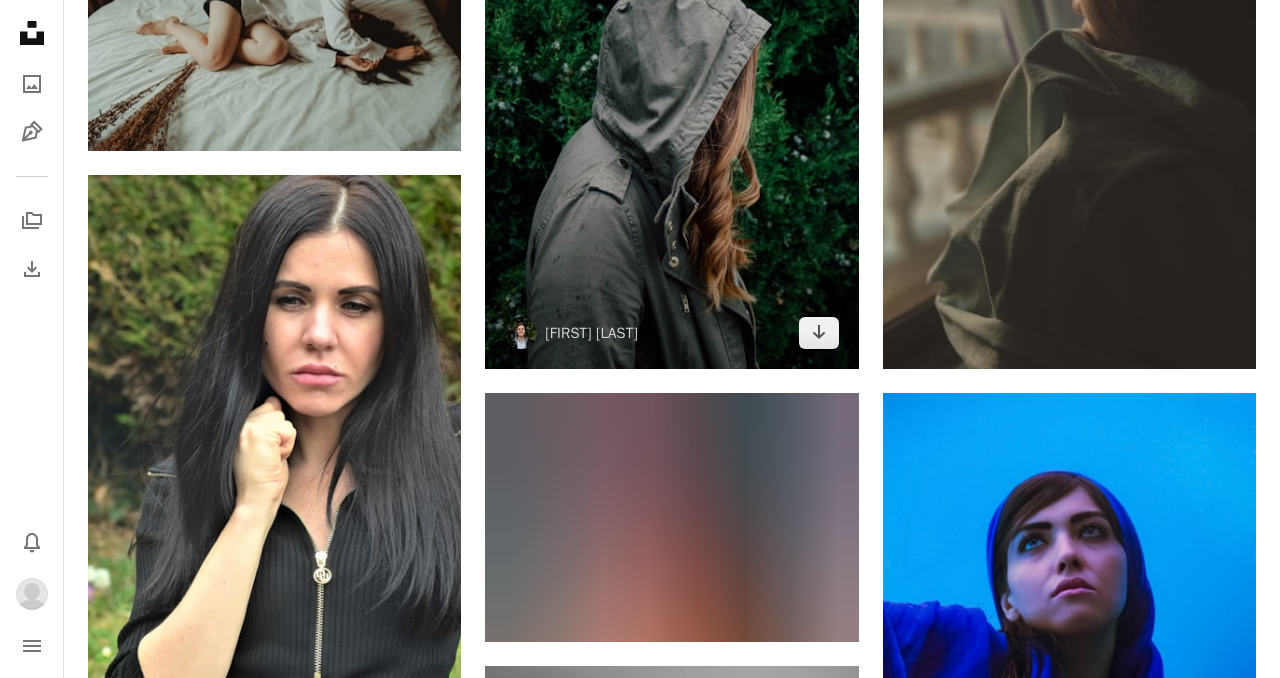scroll, scrollTop: 6765, scrollLeft: 0, axis: vertical 